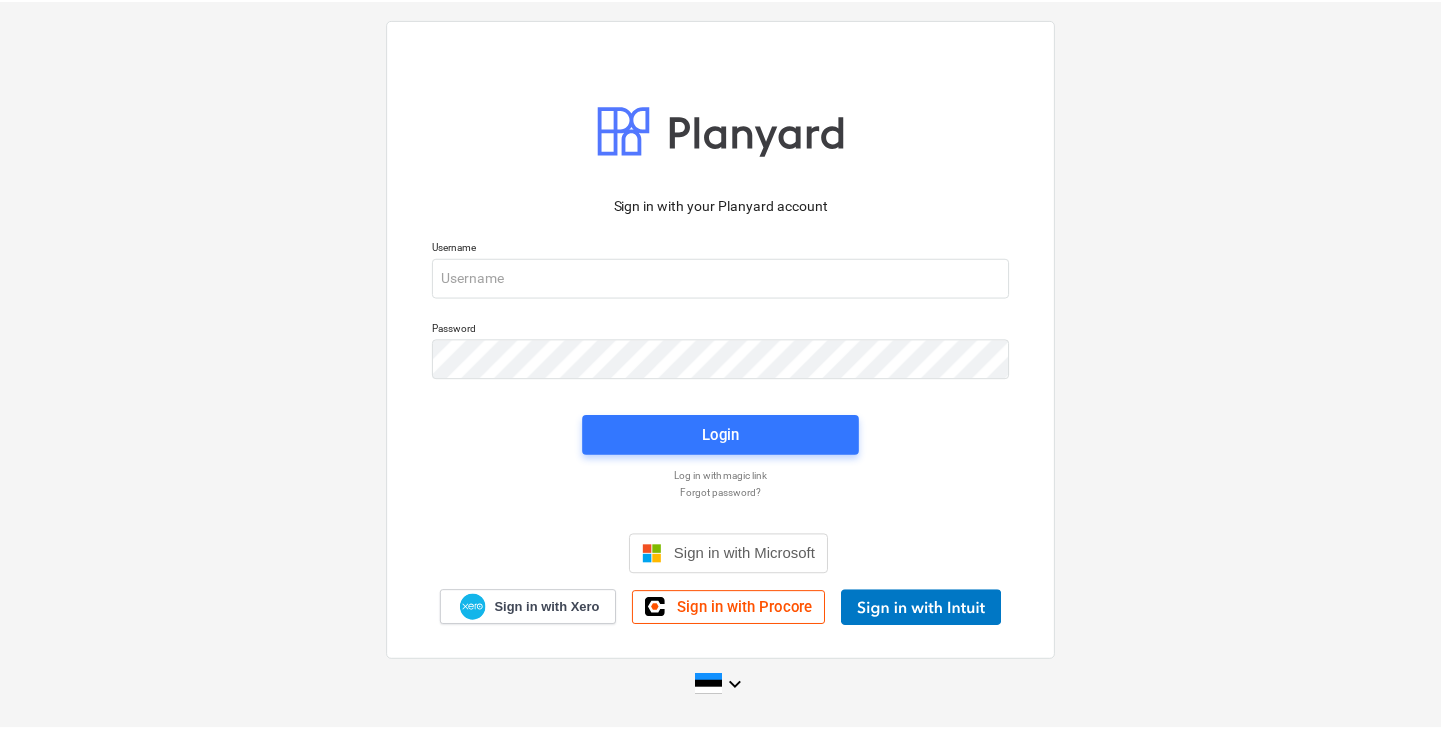 scroll, scrollTop: 0, scrollLeft: 0, axis: both 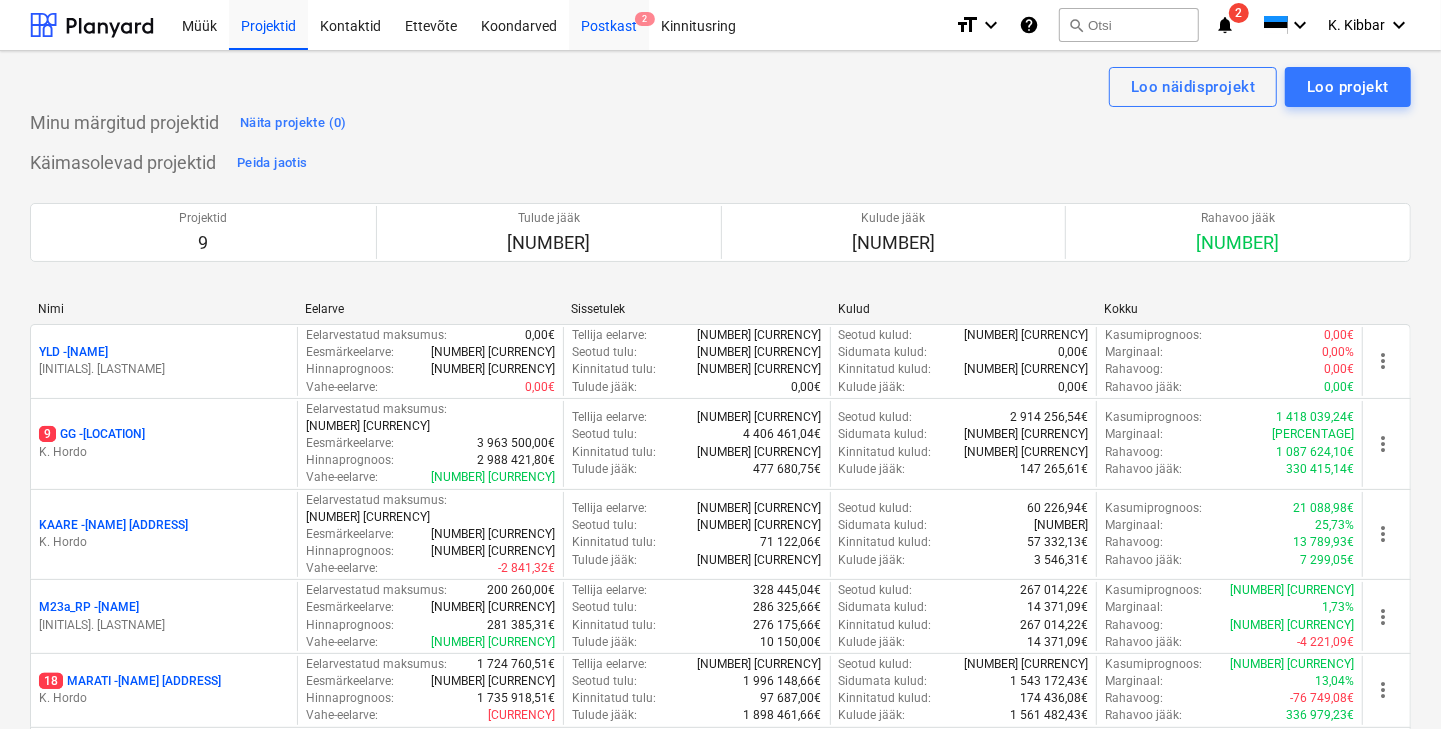 click on "[ADDRESS]" at bounding box center (609, 24) 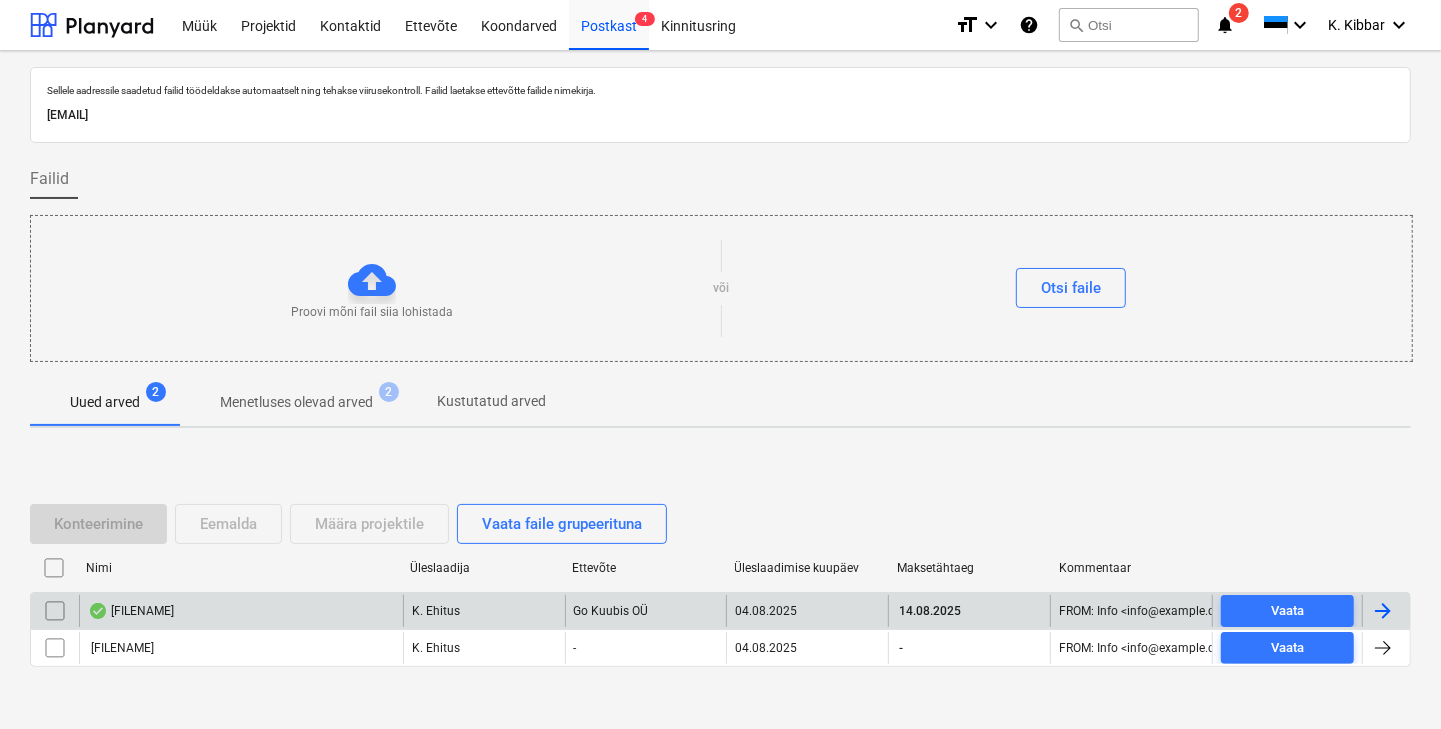 click on "[FILENAME]" at bounding box center (131, 611) 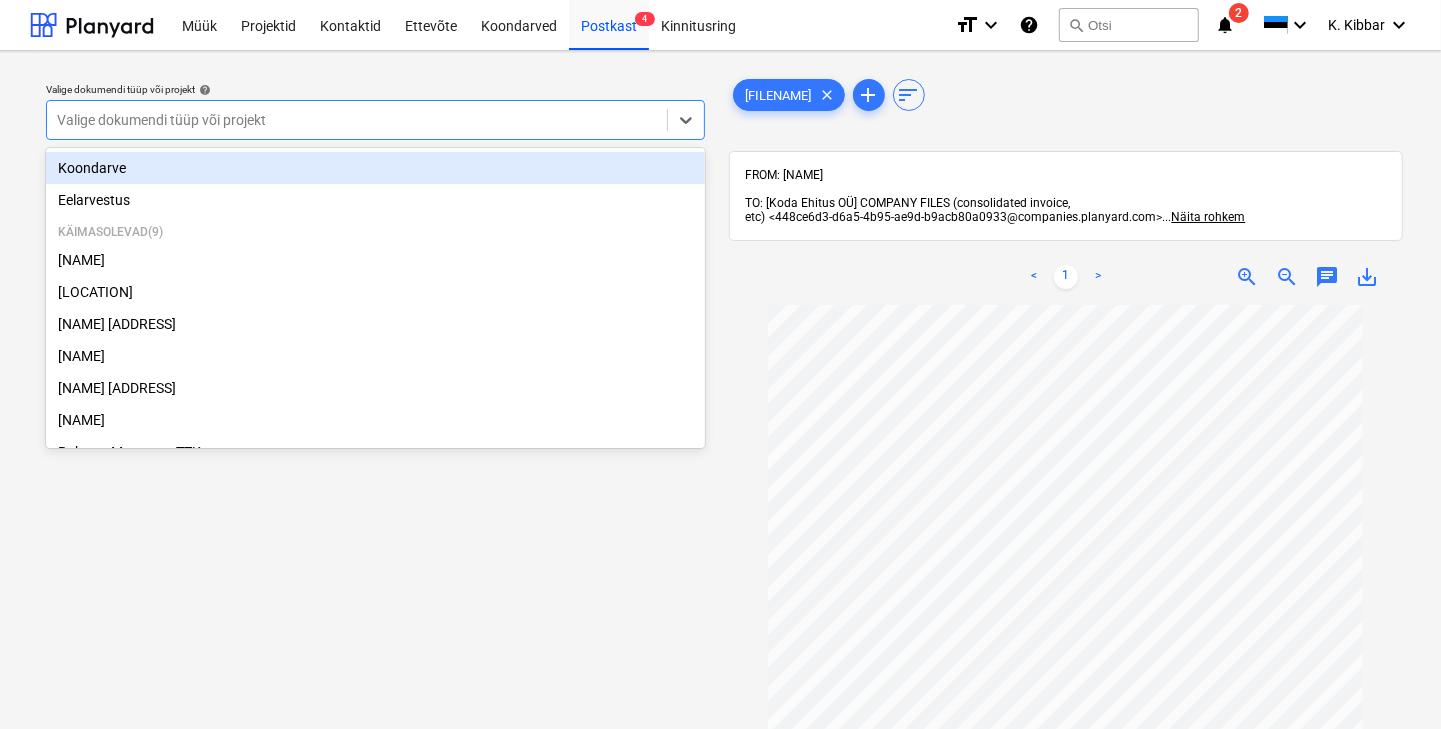 click on "Valige dokumendi tüüp või projekt" at bounding box center [357, 120] 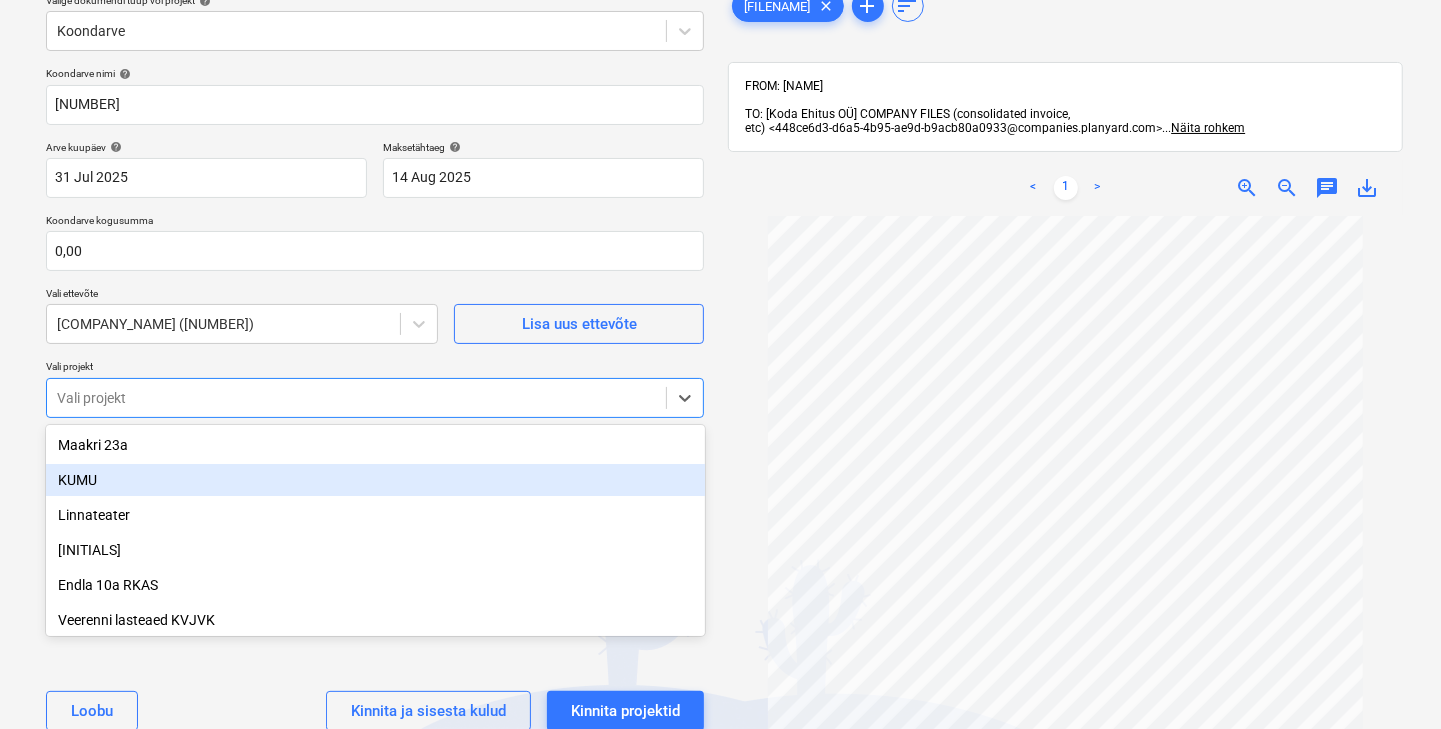 click on "Müük Projektid Kontaktid Ettevõte Koondarved Postkast 4 Kinnitusring format_size keyboard_arrow_down help search Otsi notifications 2 keyboard_arrow_down K. Kibbar keyboard_arrow_down Valige dokumendi tüüp või projekt help Koondarve Koondarve nimi help 2507135 Arve kuupäev help 31 Jul 2025 31.07.2025 Press the down arrow key to interact with the calendar and
select a date. Press the question mark key to get the keyboard shortcuts for changing dates. Maksetähtaeg help 14 Aug 2025 14.08.2025 Press the down arrow key to interact with the calendar and
select a date. Press the question mark key to get the keyboard shortcuts for changing dates. Koondarve kogusumma 0,00 Vali ettevõte Go Kuubis OÜ (14140377)  Lisa uus ettevõte Vali projekt option KUMU focused, 2 of 21. 21 results available. Use Up and Down to choose options, press Enter to select the currently focused option, press Escape to exit the menu, press Tab to select the option and exit the menu. Vali projekt  (valikuline) Loobu clear <" at bounding box center [720, 275] 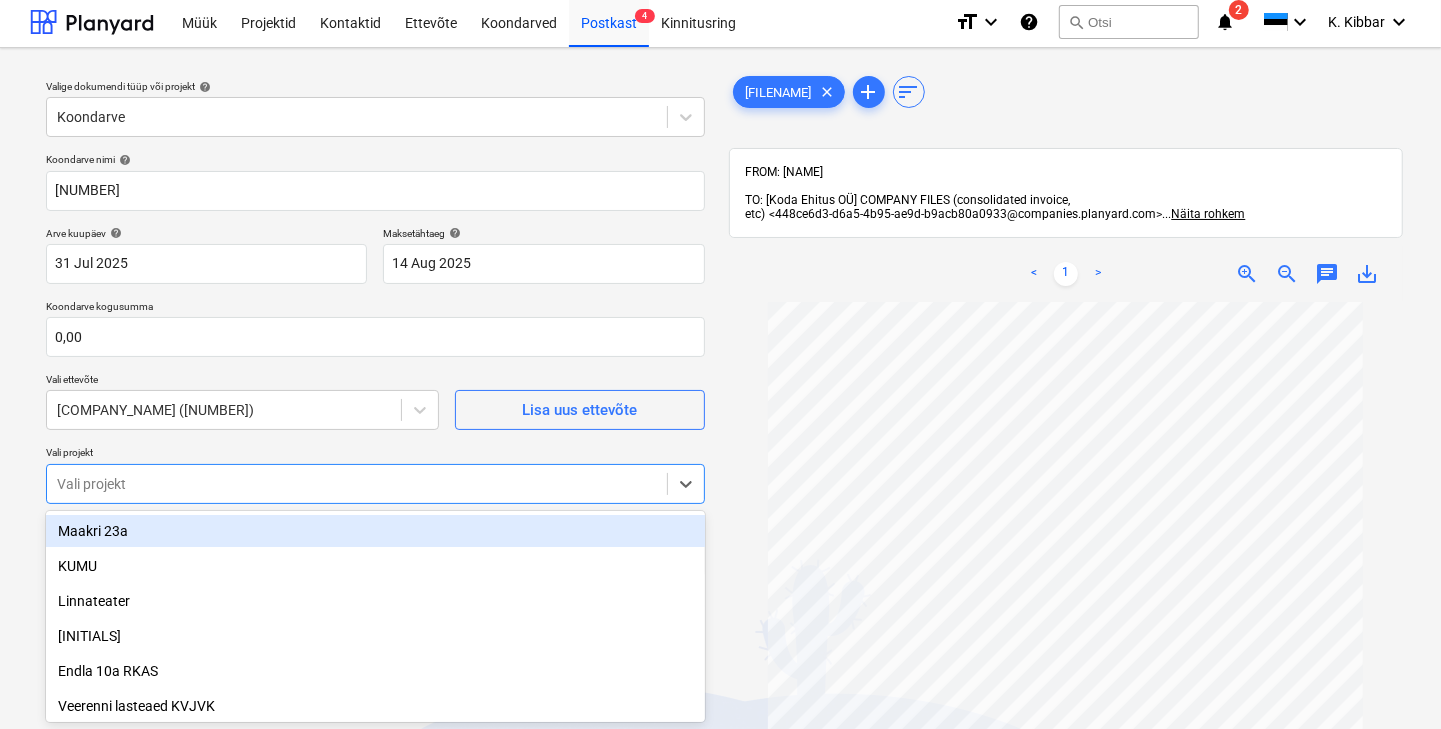 scroll, scrollTop: 0, scrollLeft: 0, axis: both 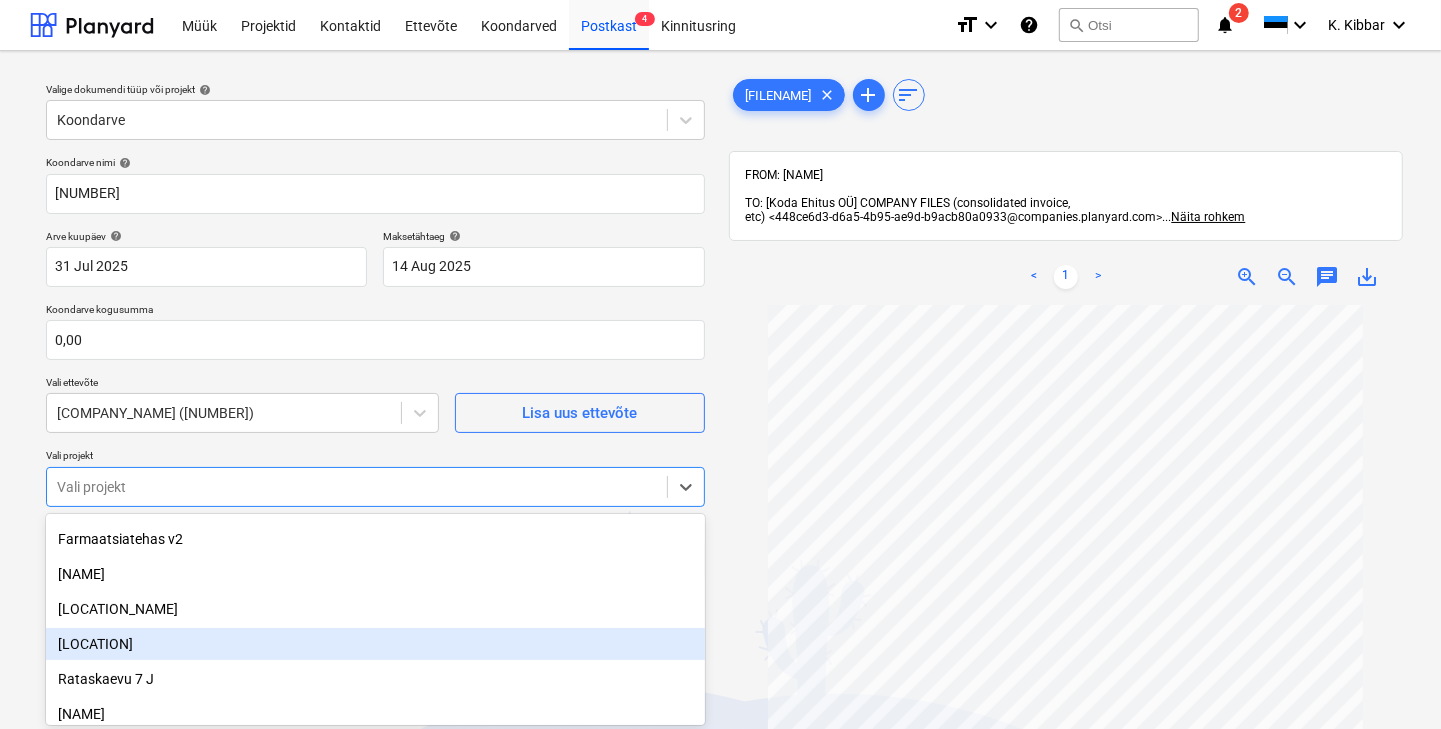 click on "[LOCATION]" at bounding box center (375, 644) 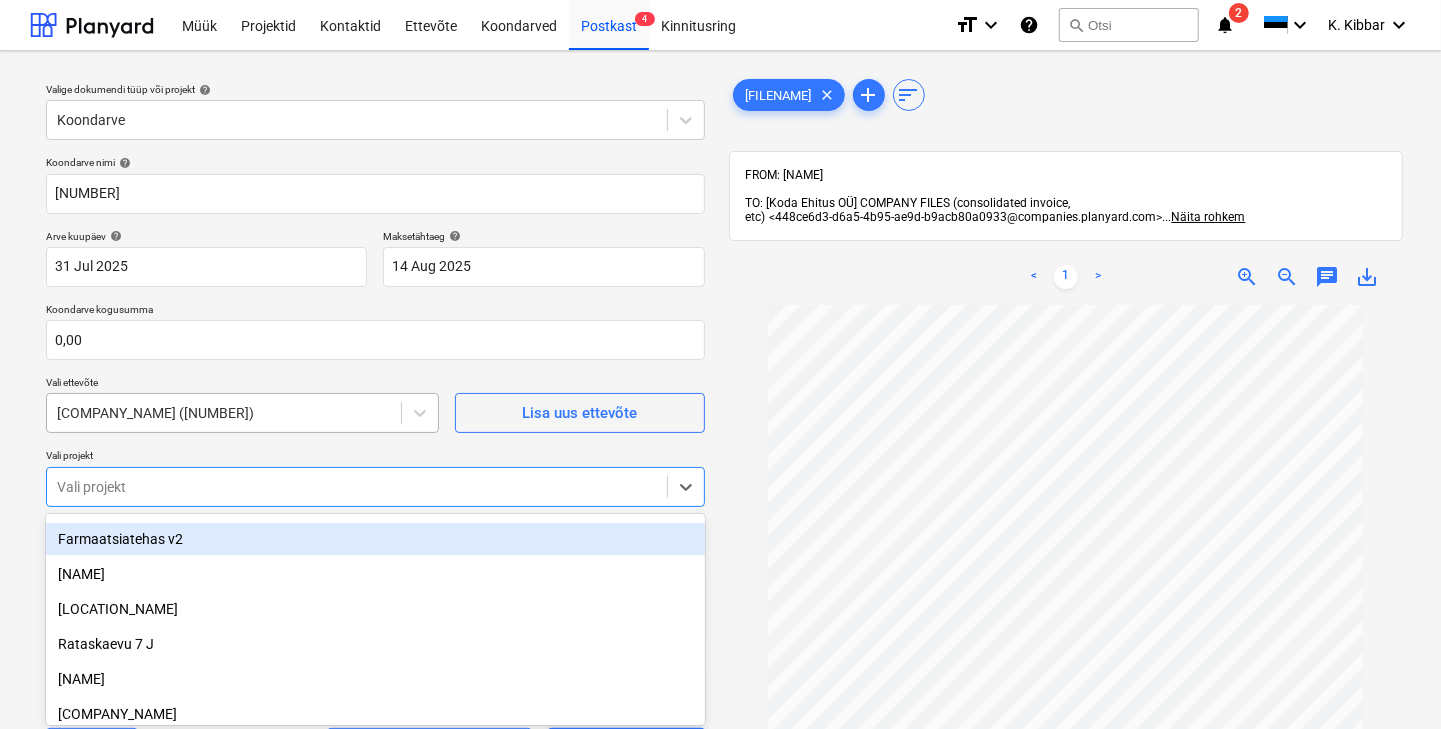 scroll, scrollTop: 160, scrollLeft: 0, axis: vertical 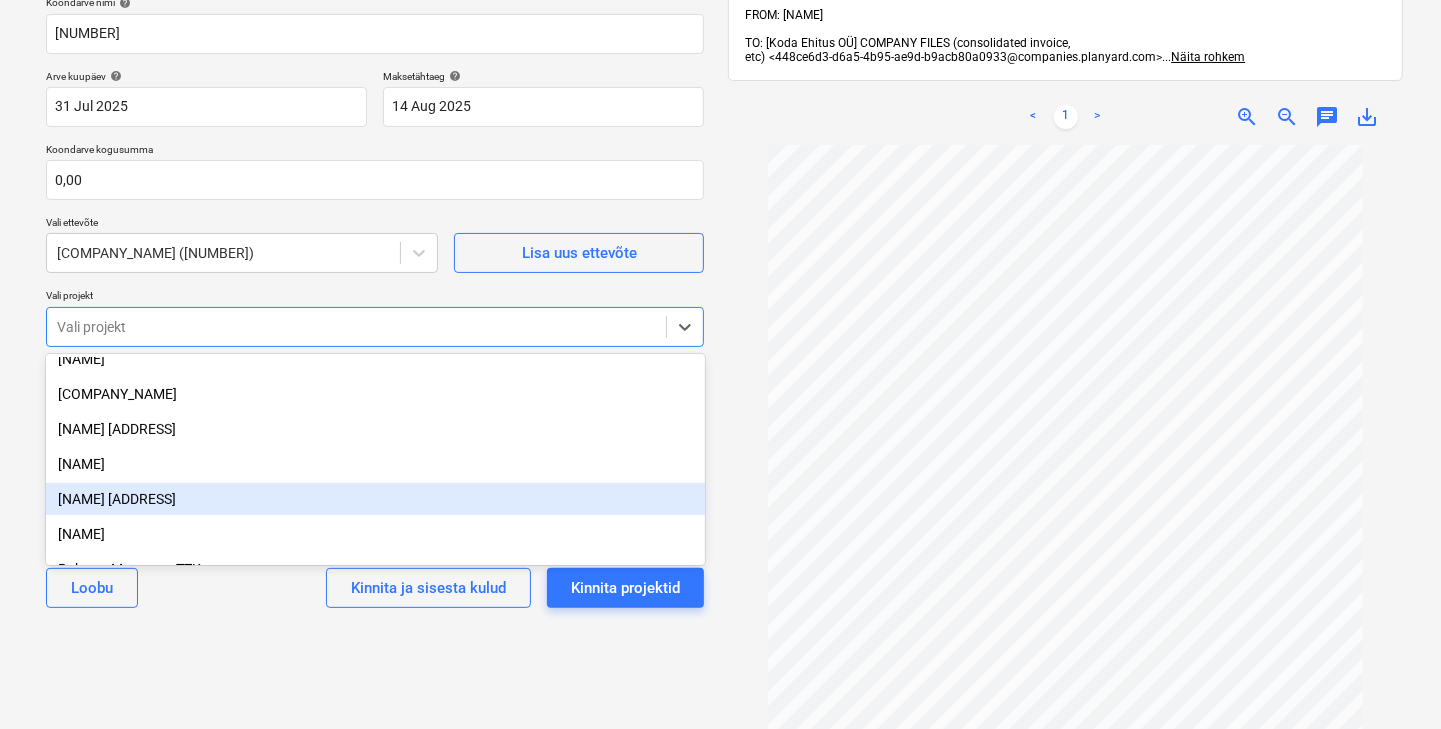 click on "[NAME] [ADDRESS]" at bounding box center [375, 499] 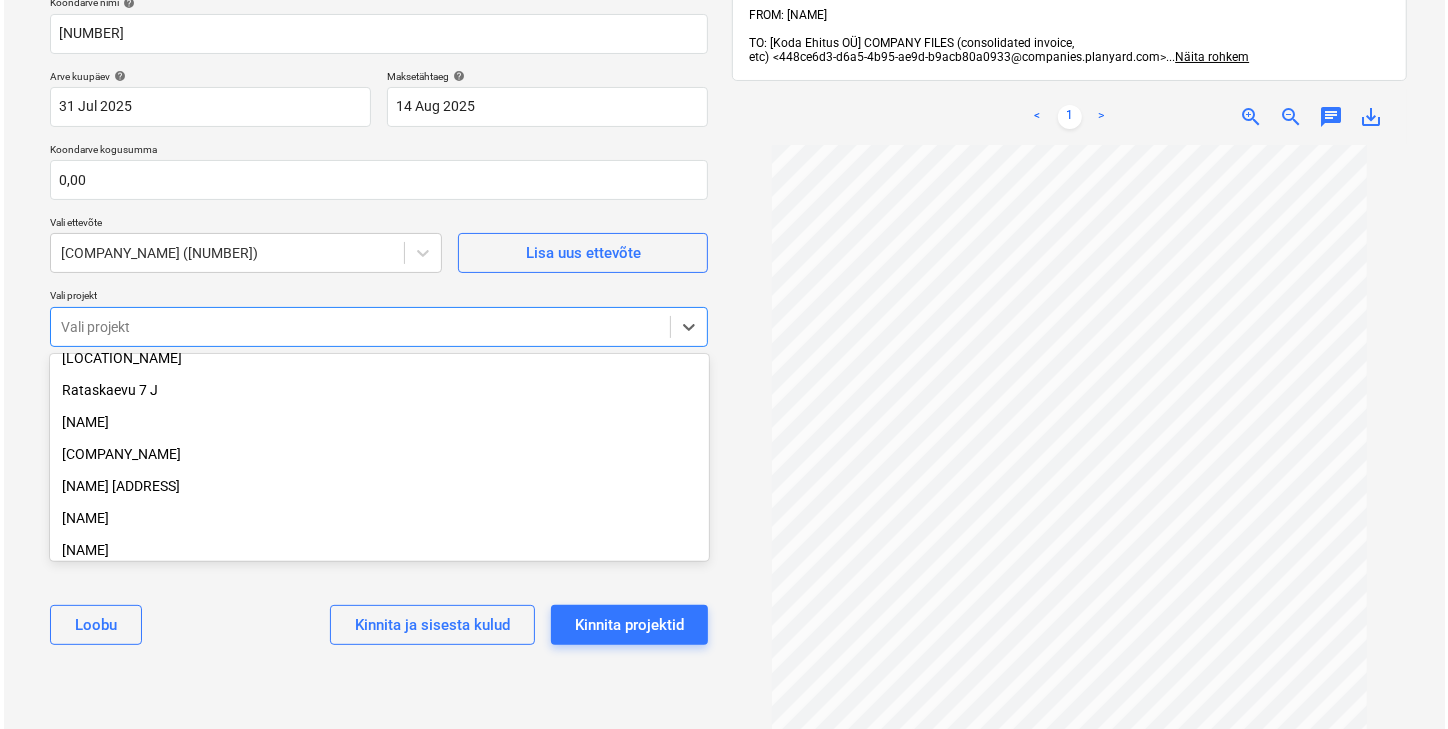 scroll, scrollTop: 181, scrollLeft: 0, axis: vertical 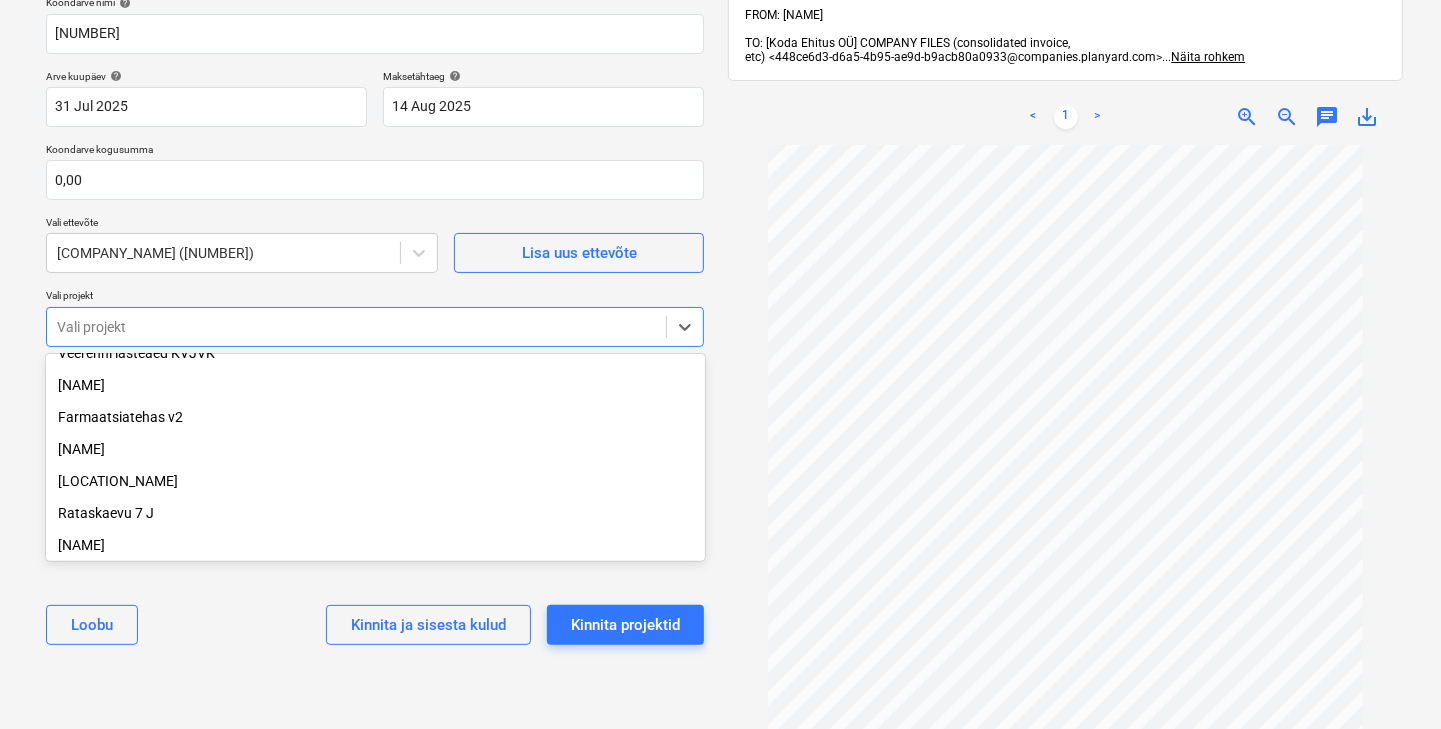 click on "[NAME]" at bounding box center [375, 385] 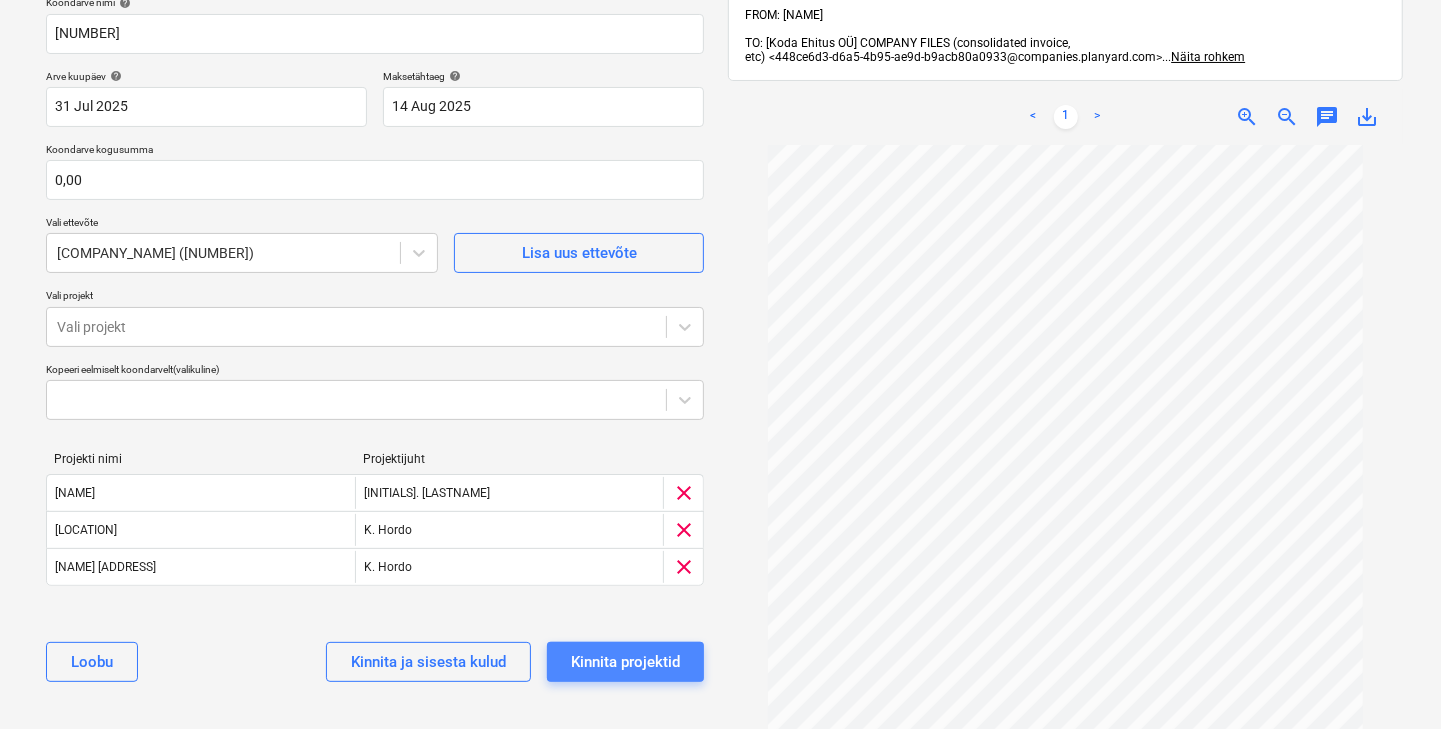 click on "Kinnita projektid" at bounding box center [625, 662] 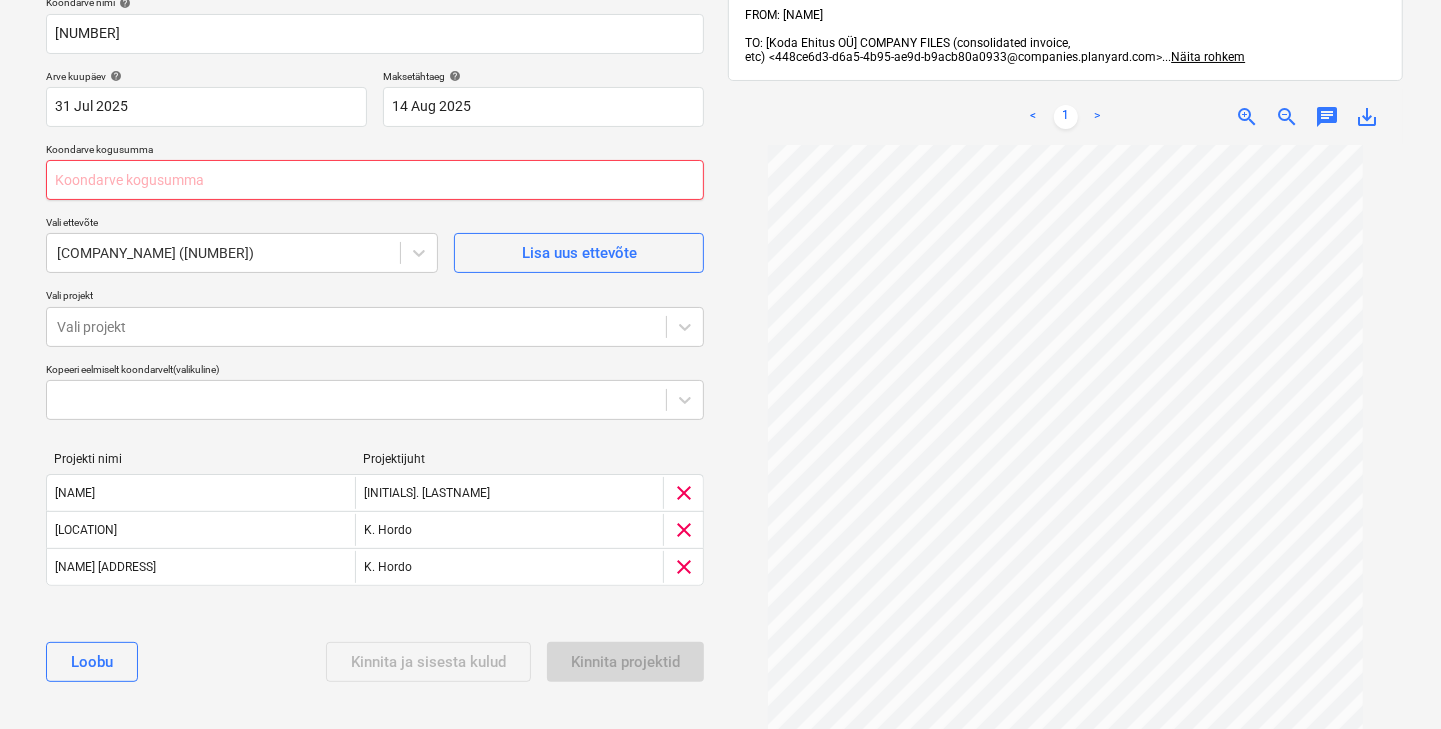 click at bounding box center (375, 180) 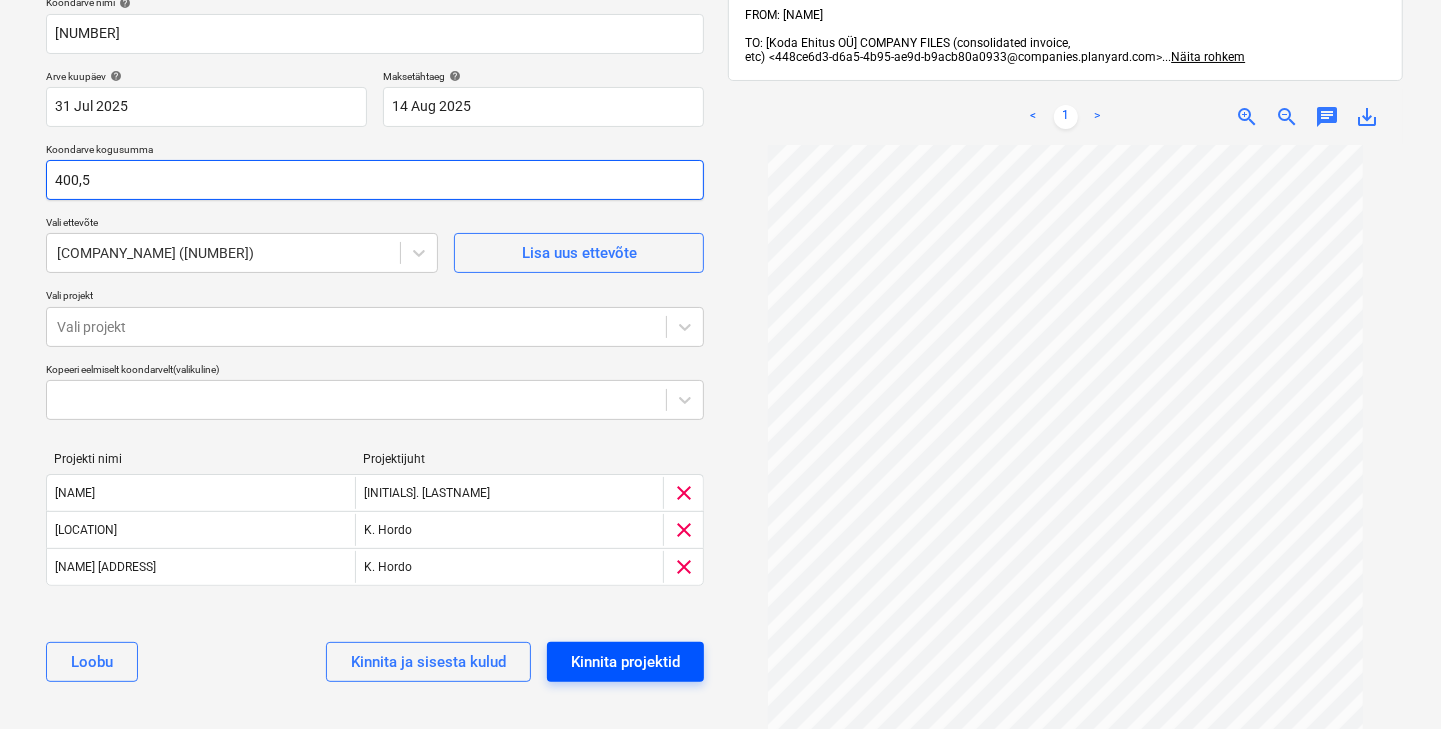 type on "400,5" 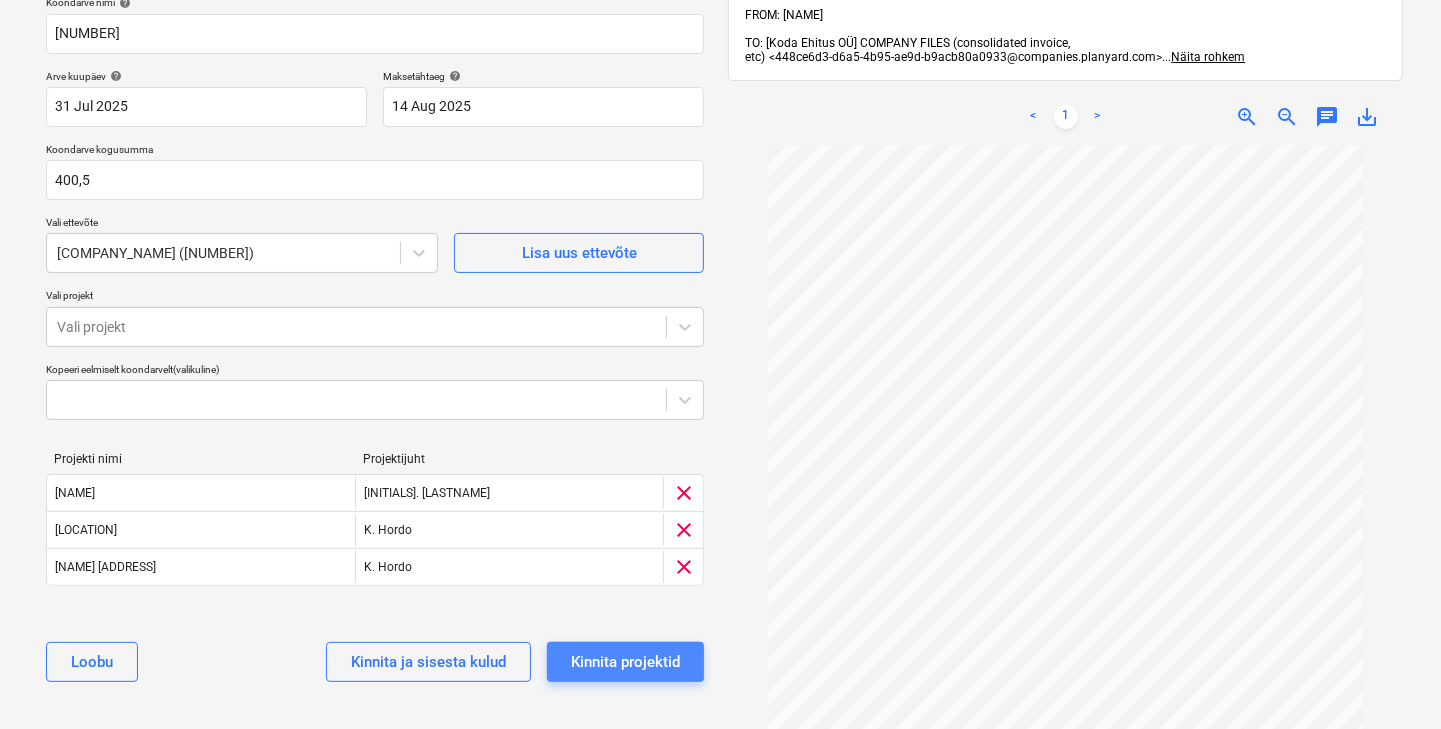 click on "Kinnita projektid" at bounding box center [625, 662] 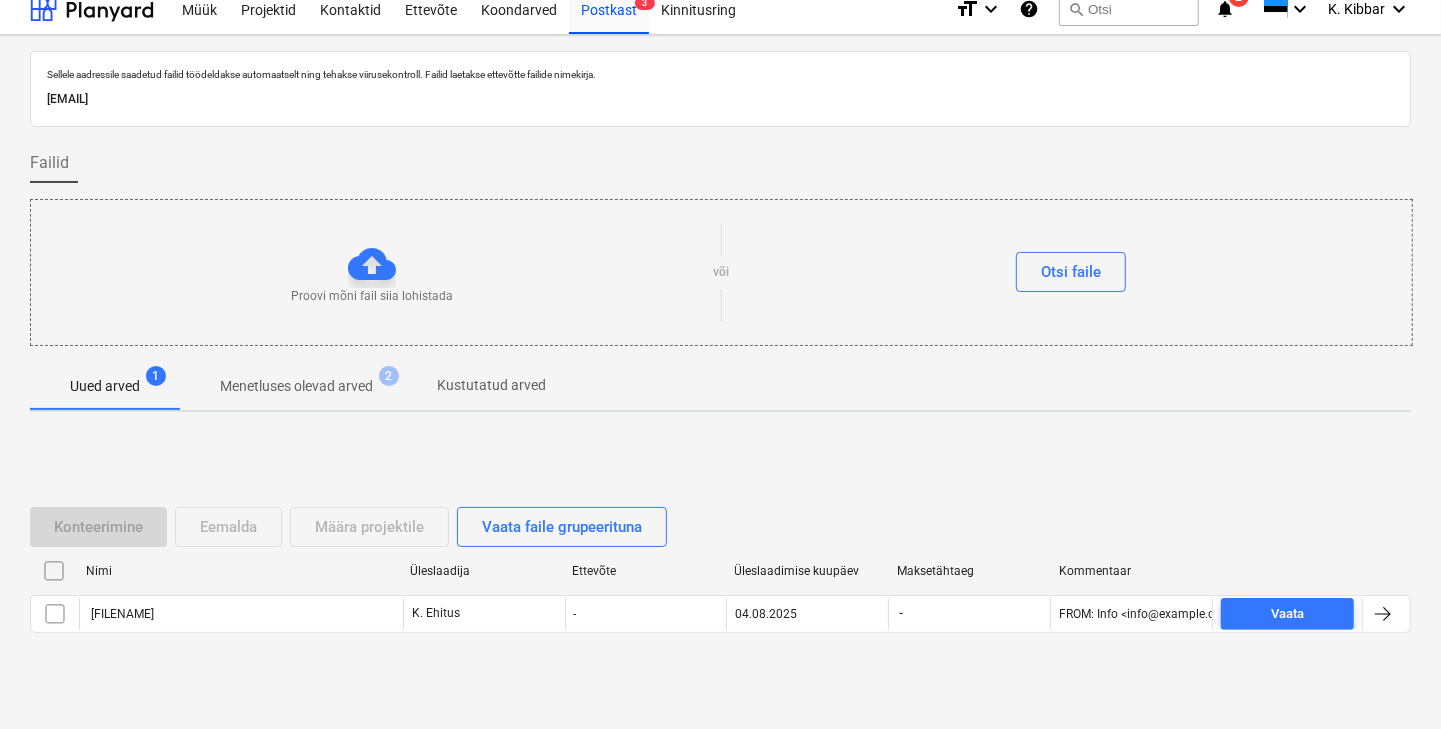 scroll, scrollTop: 0, scrollLeft: 0, axis: both 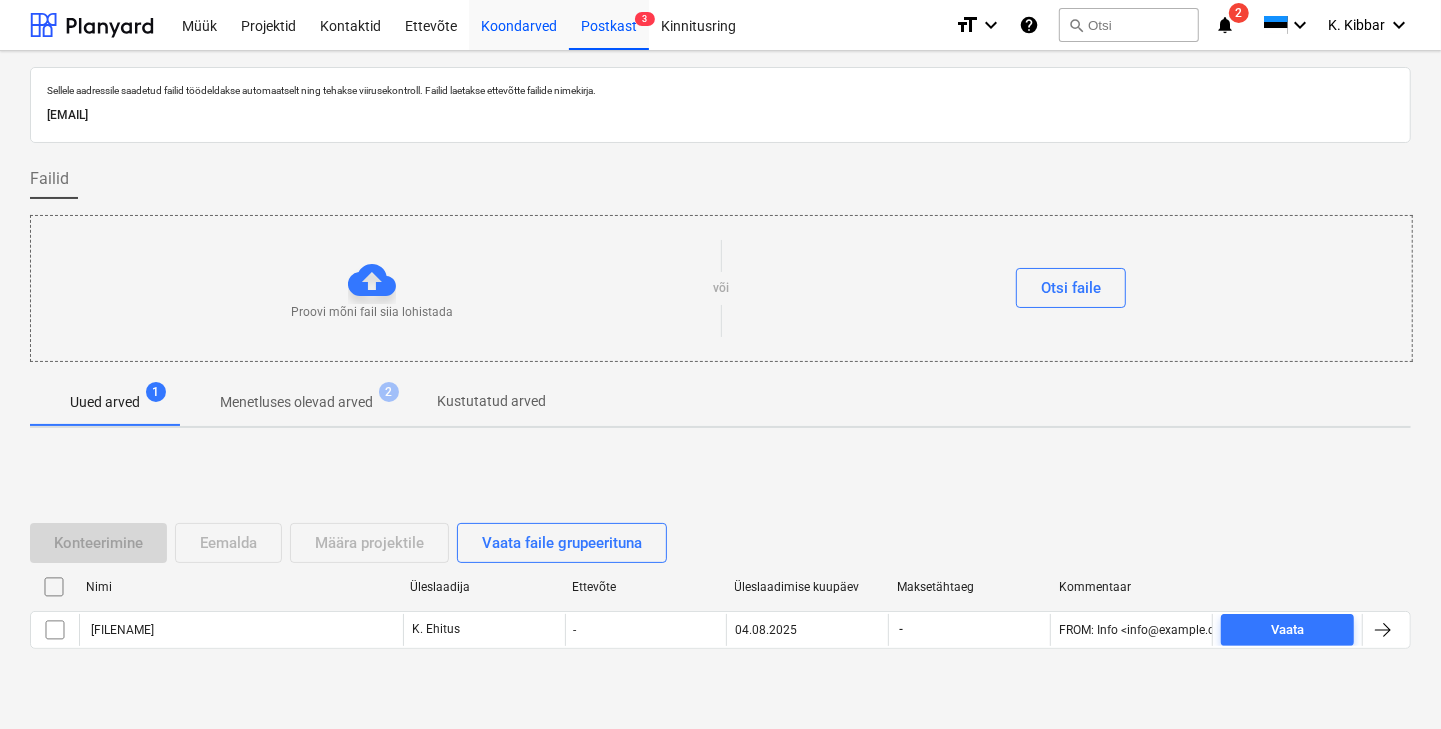 click on "Koondarved" at bounding box center [519, 24] 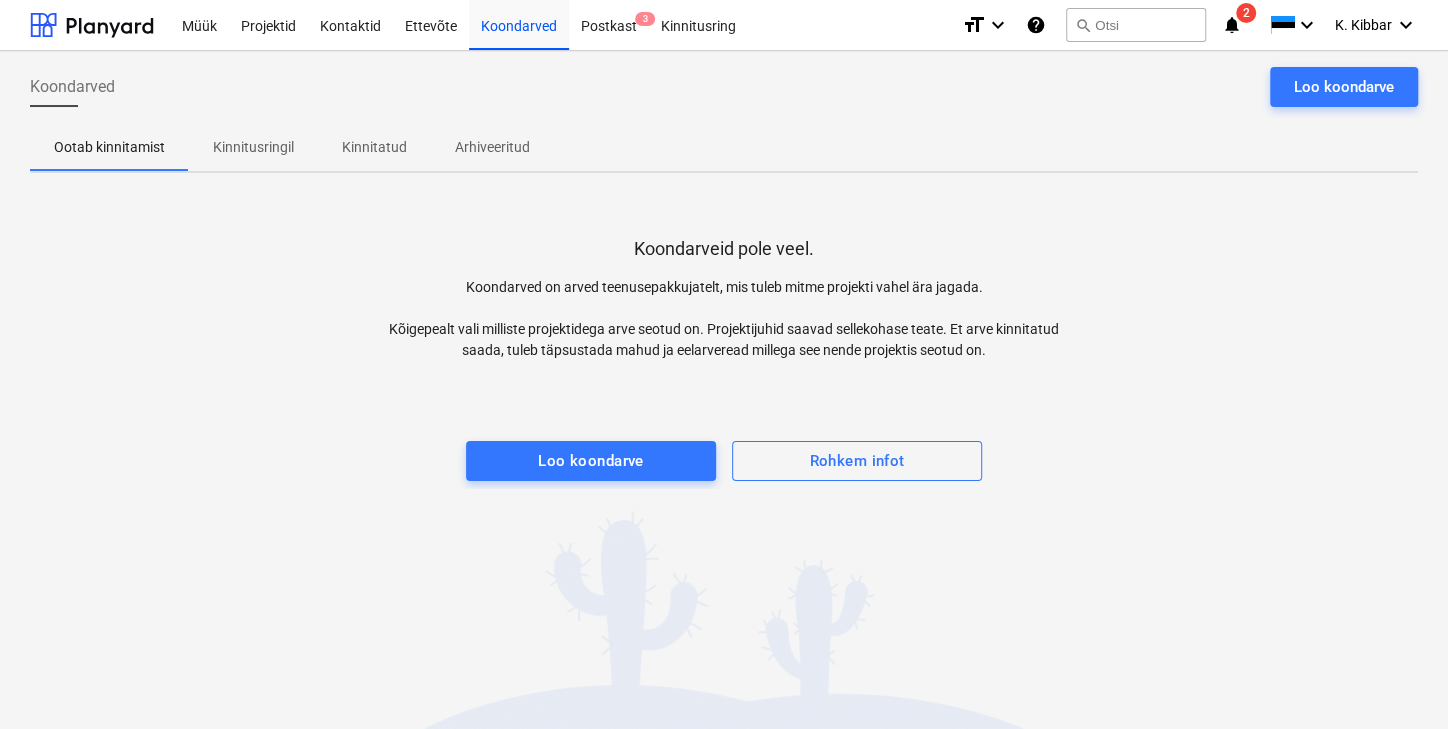 click on "Kinnitusringil" at bounding box center [253, 147] 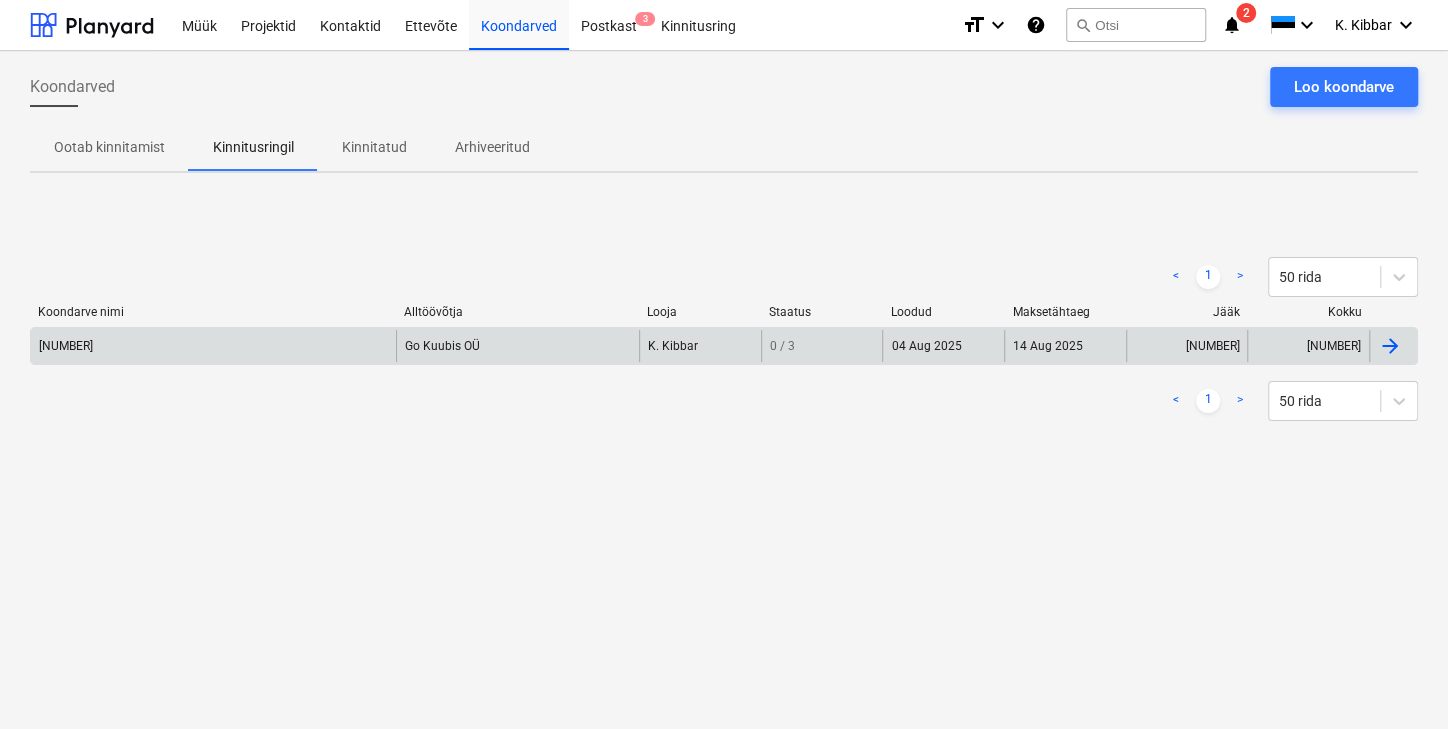 click on "[NUMBER]" at bounding box center (213, 346) 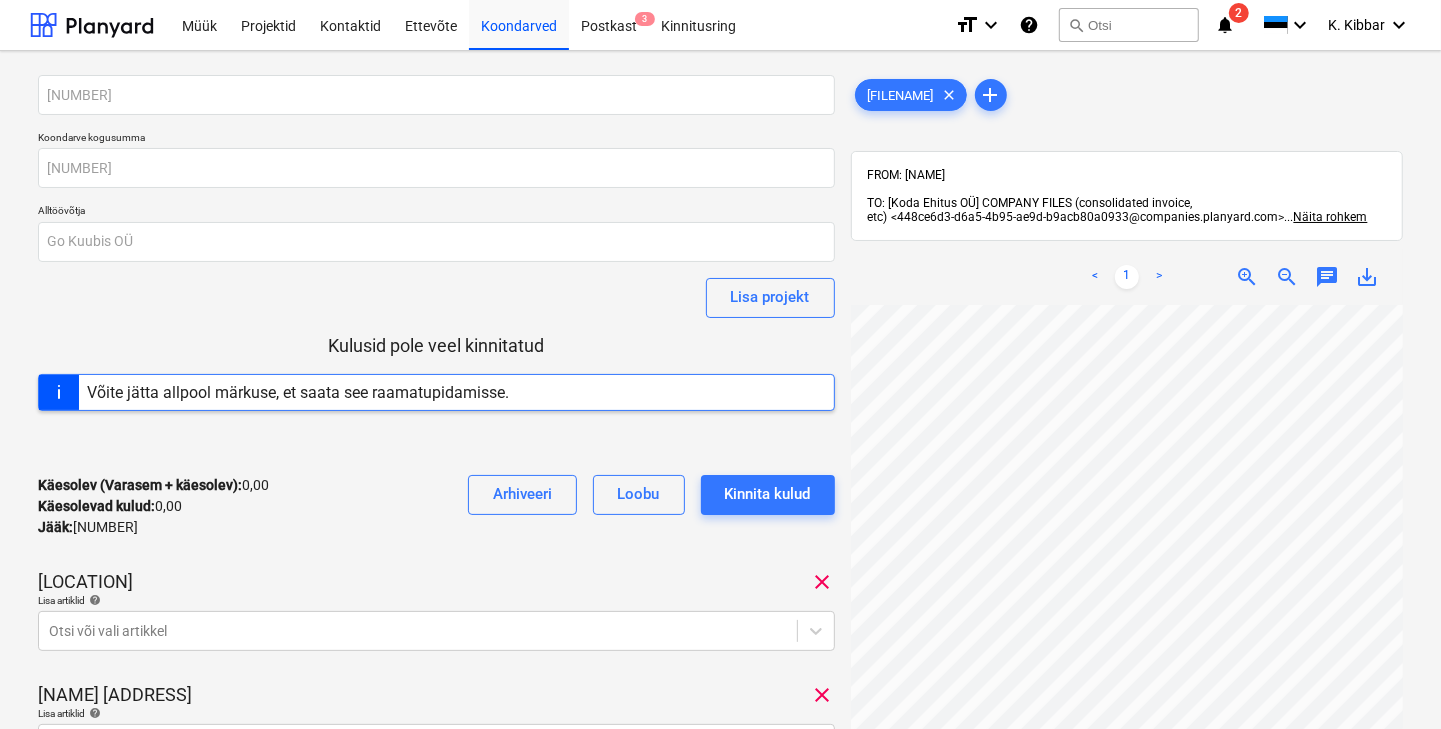 scroll, scrollTop: 183, scrollLeft: 0, axis: vertical 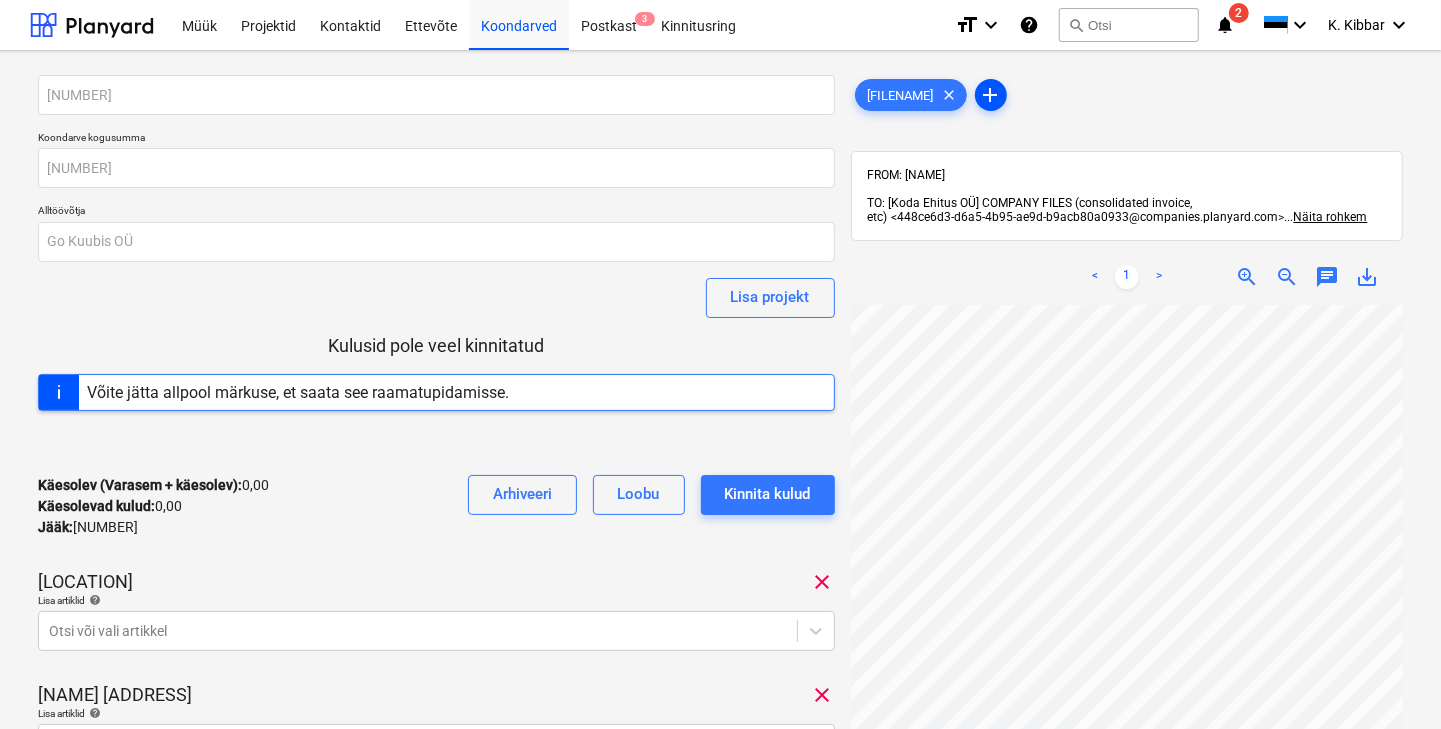 click on "add" at bounding box center [991, 95] 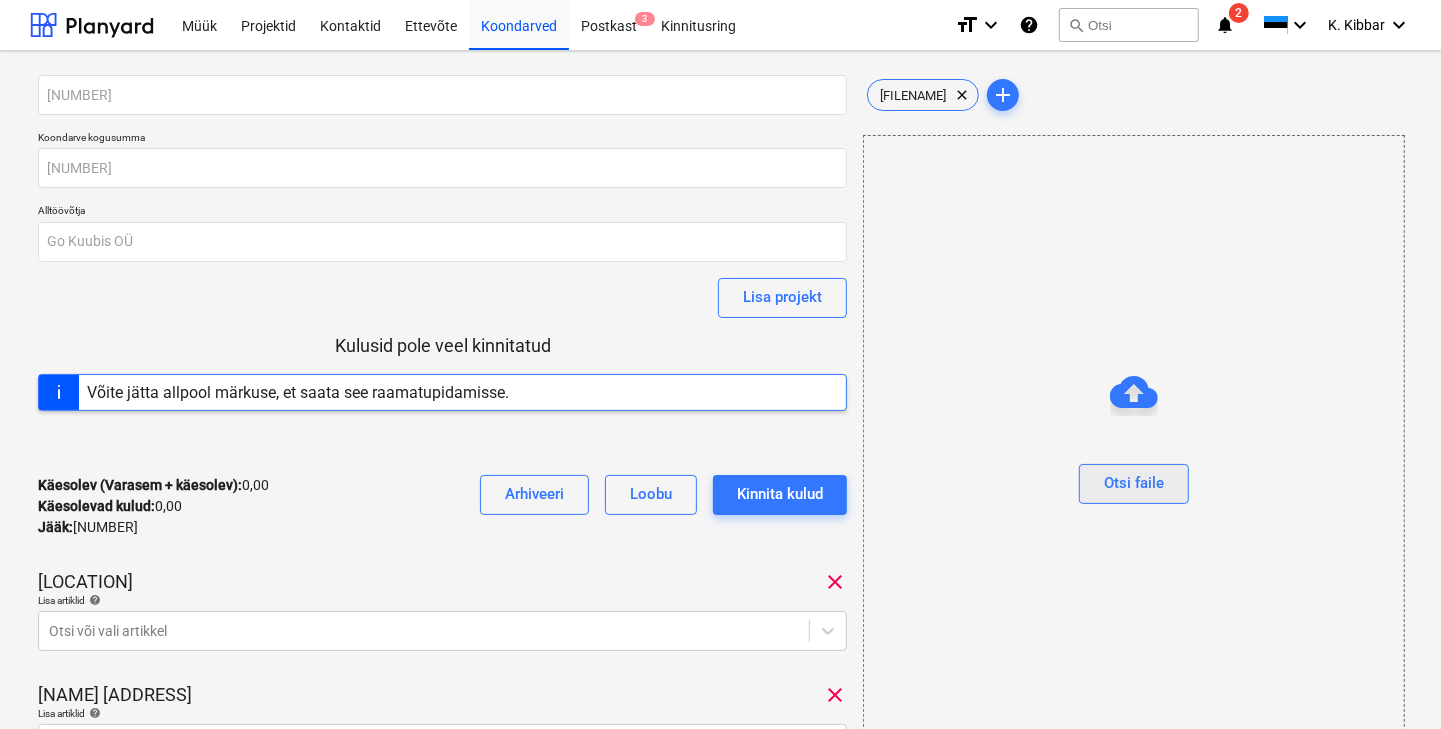 click on "Otsi faile" at bounding box center [1134, 483] 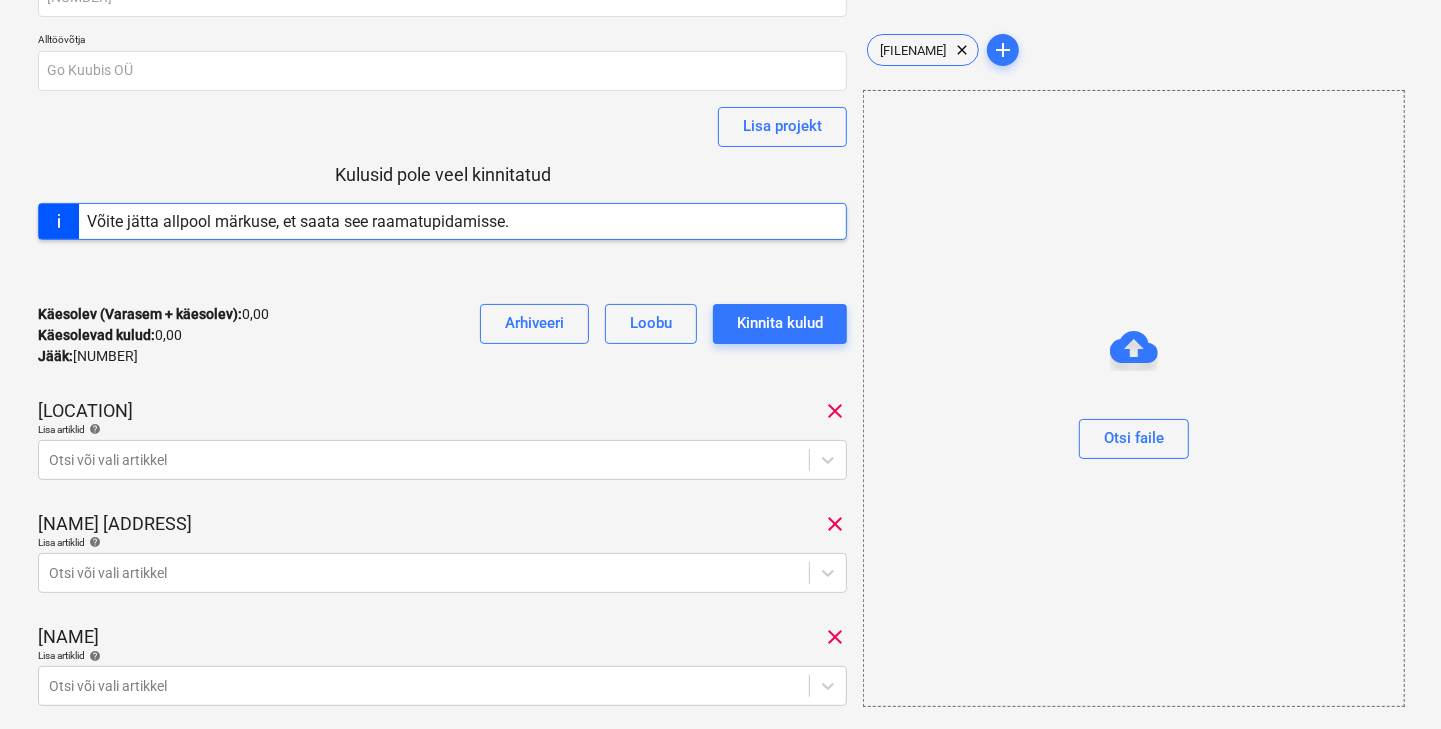 scroll, scrollTop: 0, scrollLeft: 0, axis: both 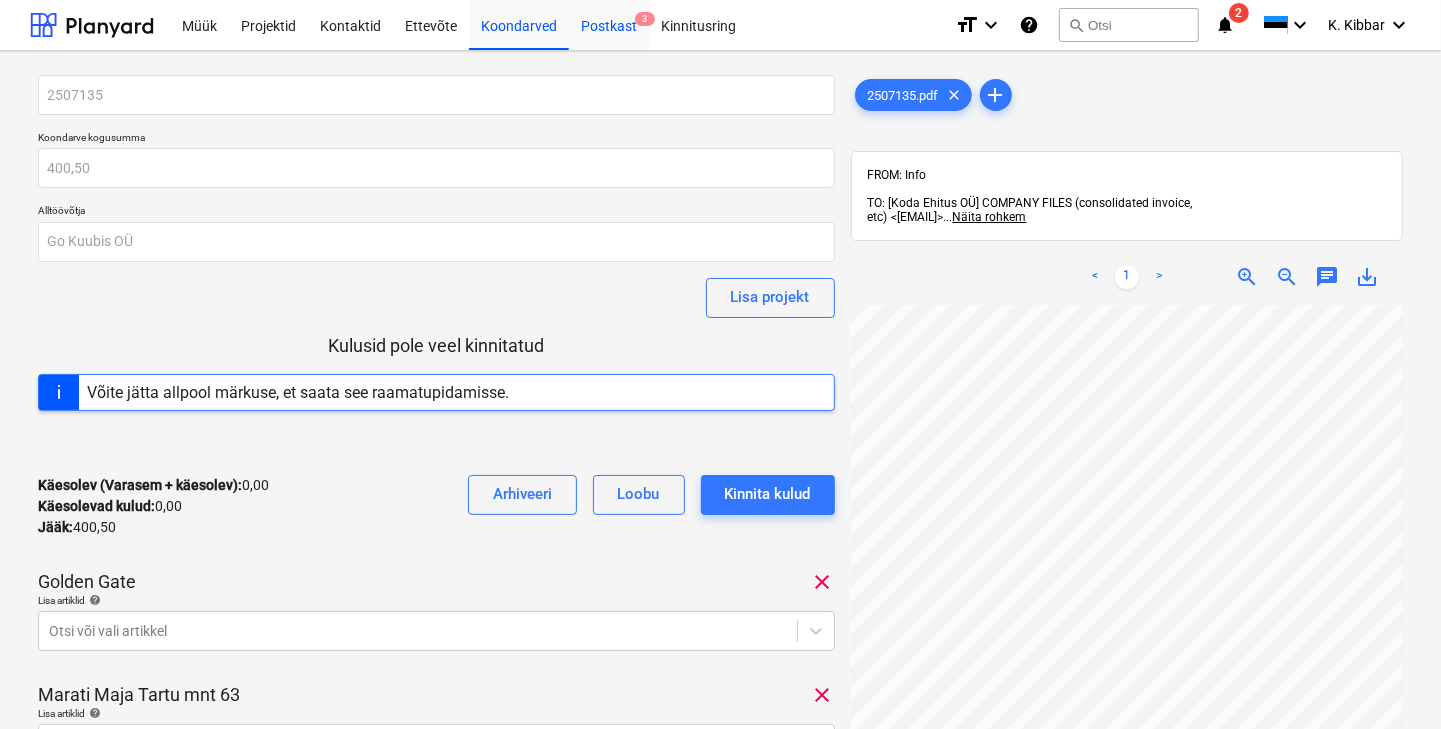 click on "Postkast 3" at bounding box center (609, 24) 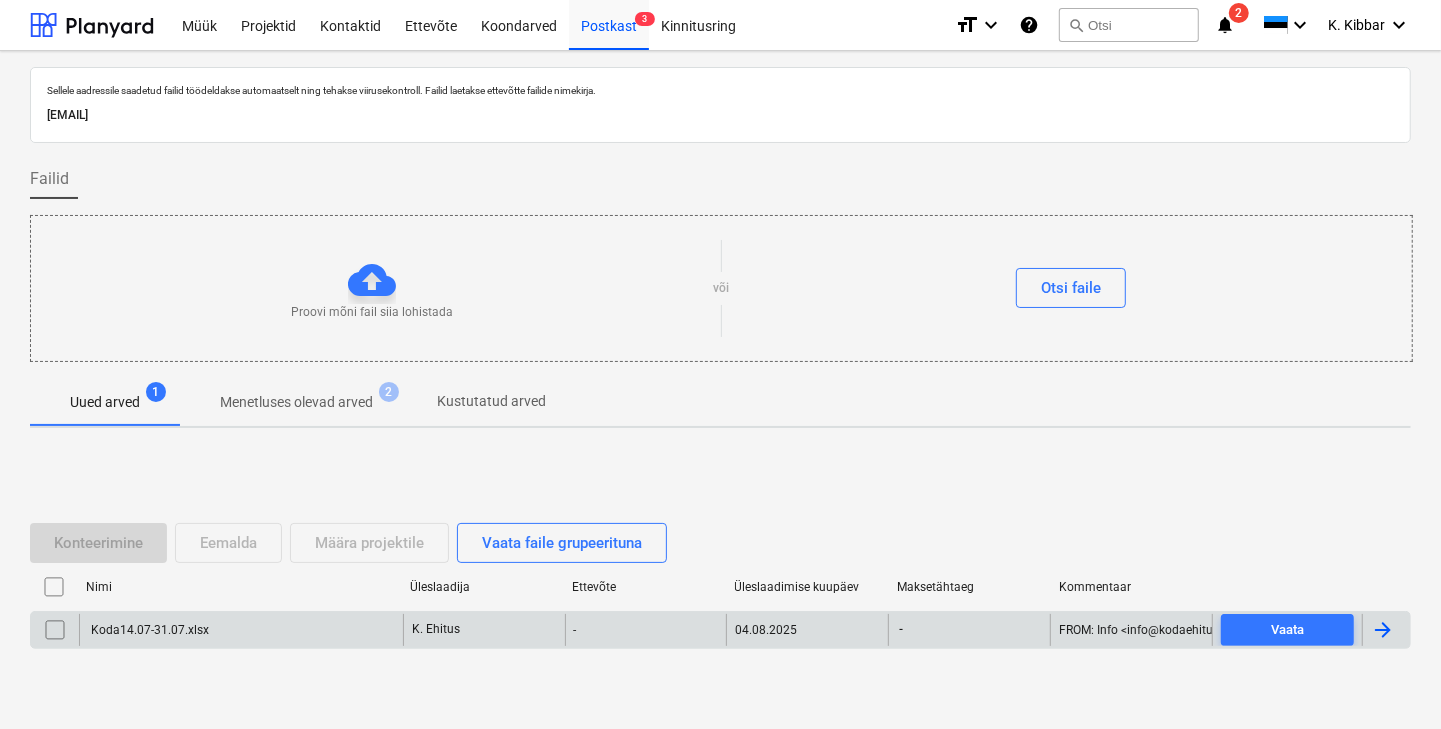 click on "Koda14.07-31.07.xlsx" at bounding box center [148, 630] 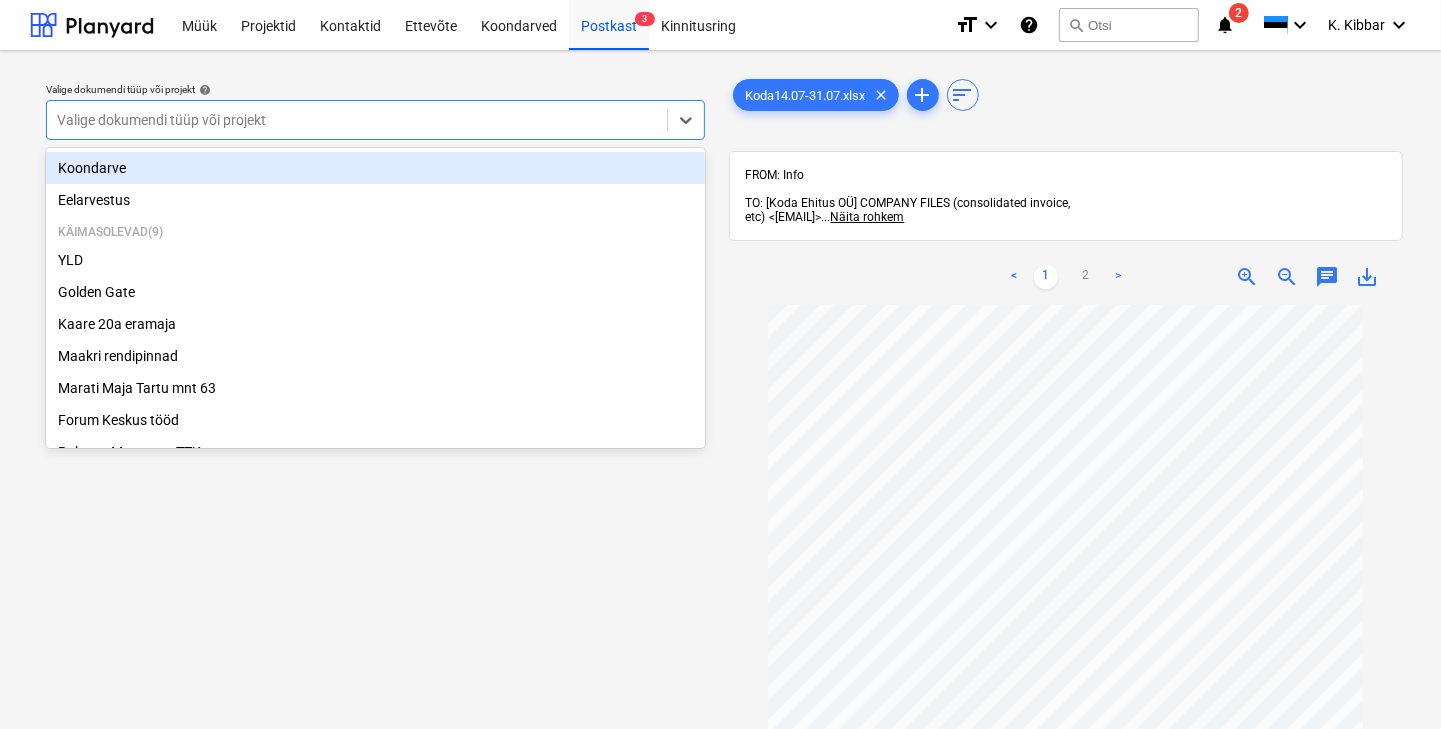 click at bounding box center (357, 120) 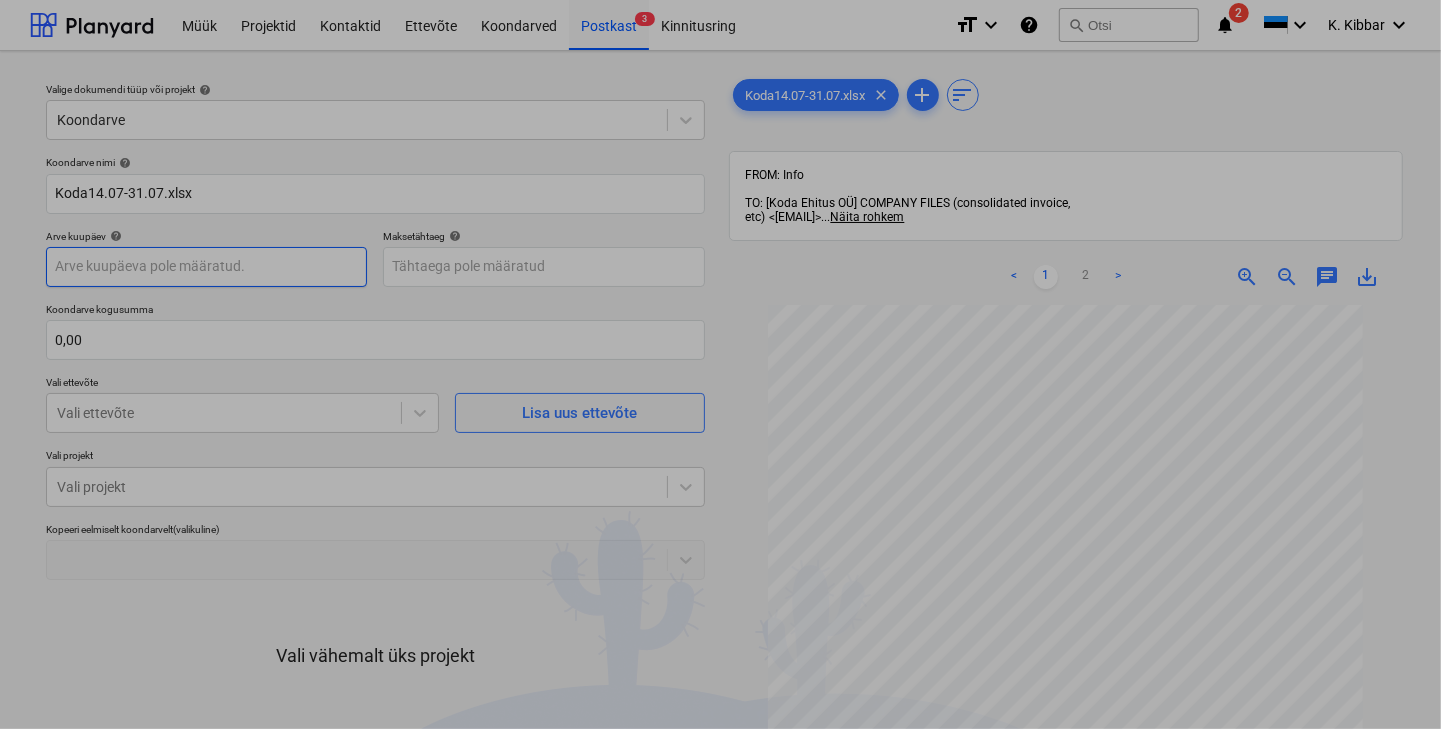 click on "Müük Projektid Kontaktid Ettevõte Koondarved Postkast 3 Kinnitusring format_size keyboard_arrow_down help search Otsi notifications 2 keyboard_arrow_down K. Kibbar keyboard_arrow_down Valige dokumendi tüüp või projekt help Koondarve Koondarve nimi help Koda14.07-31.07.xlsx Arve kuupäev help Press the down arrow key to interact with the calendar and
select a date. Press the question mark key to get the keyboard shortcuts for changing dates. Maksetähtaeg help Press the down arrow key to interact with the calendar and
select a date. Press the question mark key to get the keyboard shortcuts for changing dates. Koondarve kogusumma 0,00 Vali ettevõte Vali ettevõte Lisa uus ettevõte Vali projekt Vali projekt Kopeeri eelmiselt koondarvelt  (valikuline) Vali vähemalt üks projekt Loobu Kinnita ja sisesta kulud Kinnita projektid Koda14.07-31.07.xlsx clear add sort FROM: Info  TO: [Koda Ehitus OÜ] COMPANY FILES (consolidated invoice, ...  Näita rohkem ...  Näita rohkem < 1 2 > zoom_in zoom_out 0" at bounding box center (720, 364) 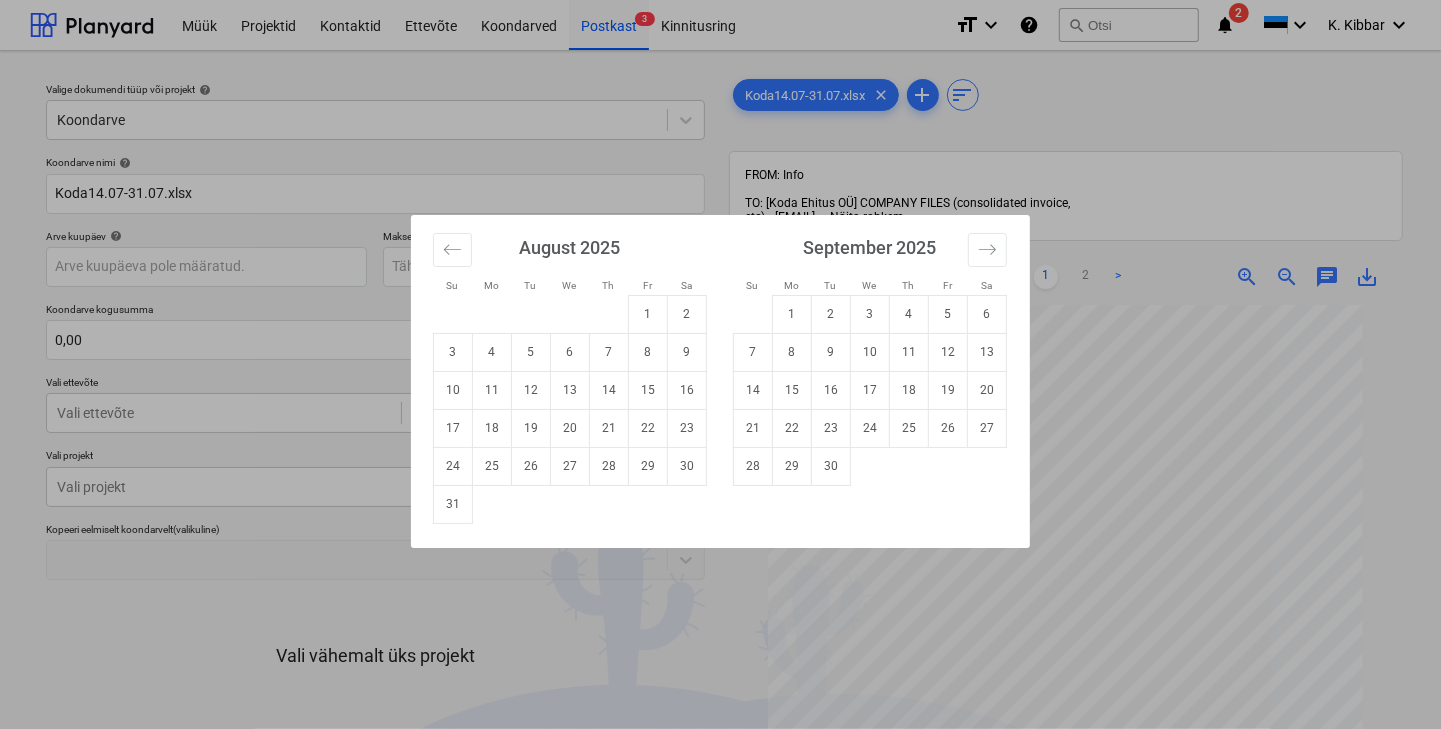 click on "Su Mo Tu We Th Fr Sa Su Mo Tu We Th Fr Sa July 2025 1 2 3 4 5 6 7 8 9 10 11 12 13 14 15 16 17 18 19 20 21 22 23 24 25 26 27 28 29 30 31 August 2025 1 2 3 4 5 6 7 8 9 10 11 12 13 14 15 16 17 18 19 20 21 22 23 24 25 26 27 28 29 30 31 September 2025 1 2 3 4 5 6 7 8 9 10 11 12 13 14 15 16 17 18 19 20 21 22 23 24 25 26 27 28 29 30 October 2025 1 2 3 4 5 6 7 8 9 10 11 12 13 14 15 16 17 18 19 20 21 22 23 24 25 26 27 28 29 30 31" at bounding box center (720, 364) 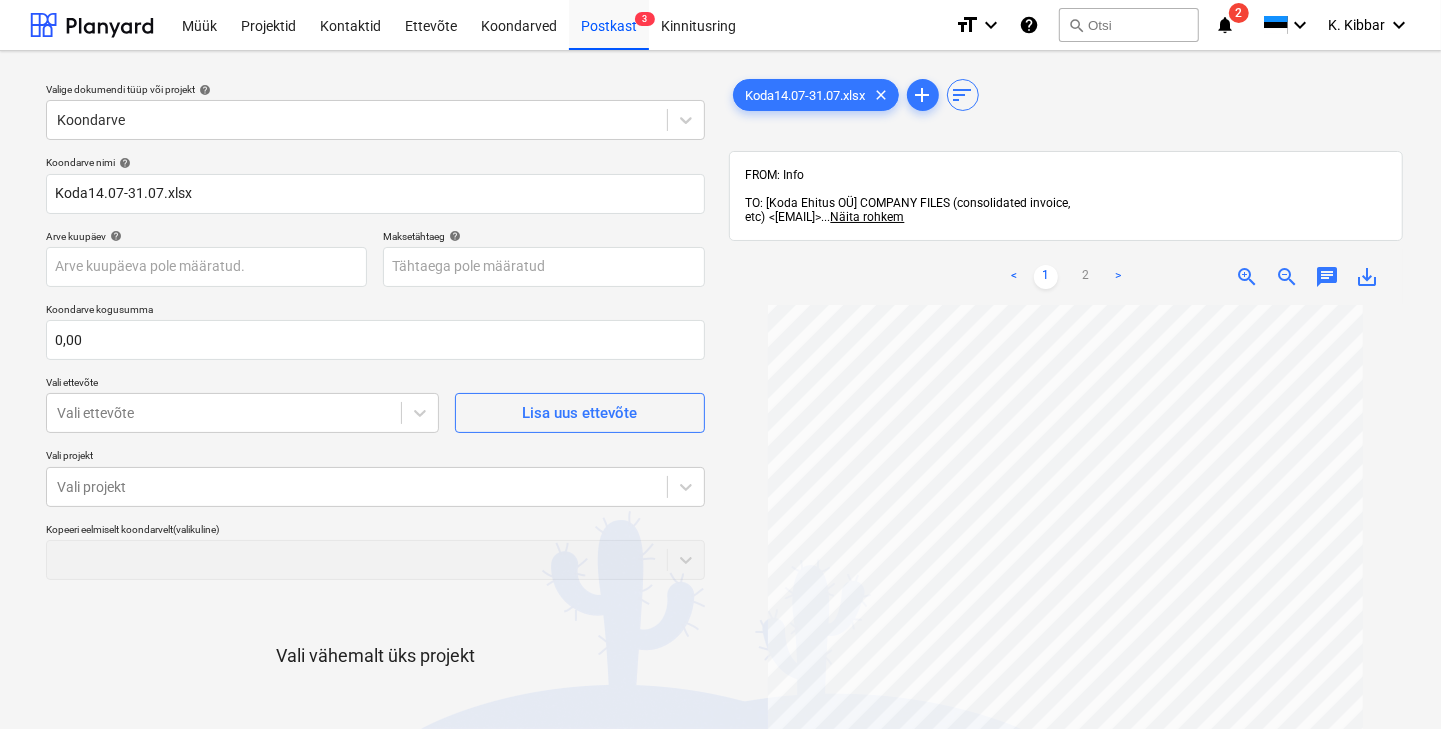 scroll, scrollTop: 12, scrollLeft: 0, axis: vertical 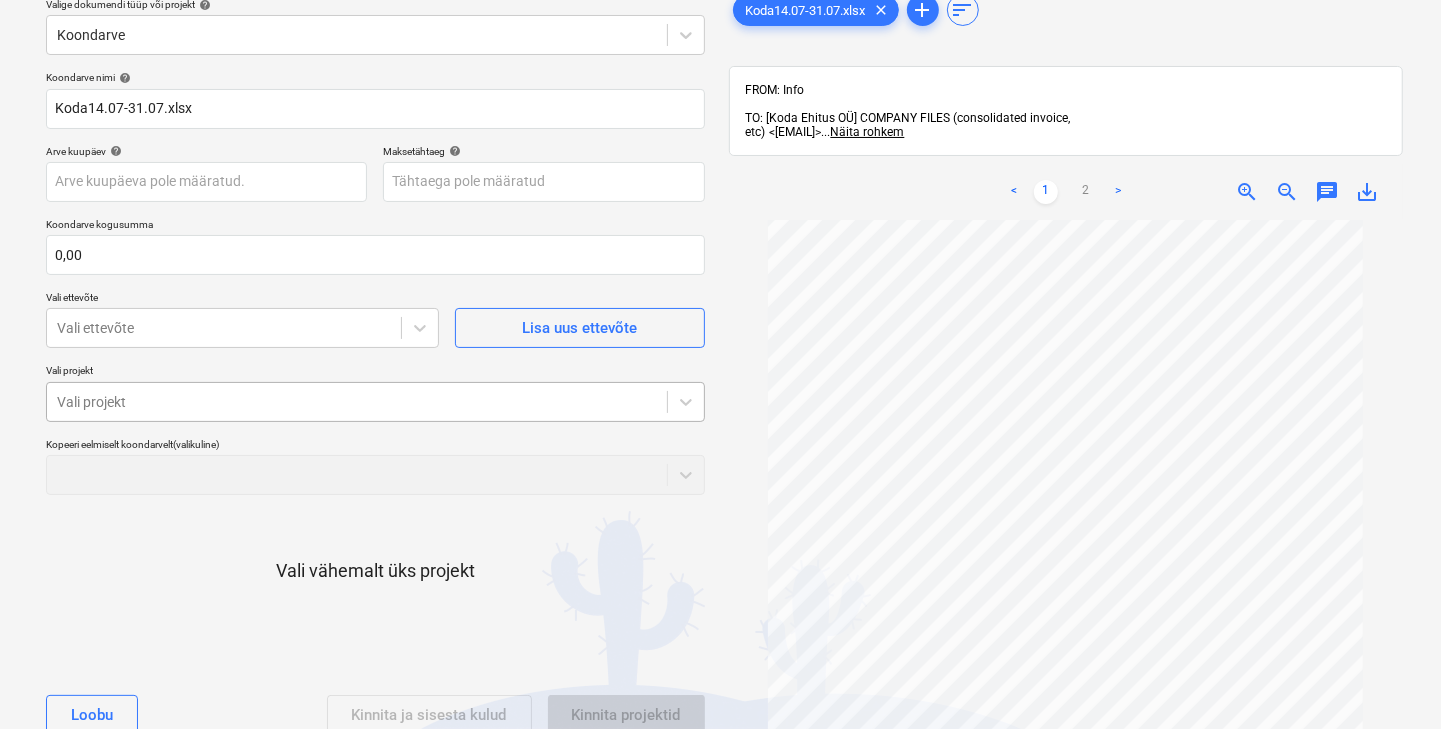 click on "Müük Projektid Kontaktid Ettevõte Koondarved Postkast 3 Kinnitusring format_size keyboard_arrow_down help search Otsi notifications 2 keyboard_arrow_down K. Kibbar keyboard_arrow_down Valige dokumendi tüüp või projekt help Koondarve Koondarve nimi help Koda14.07-31.07.xlsx Arve kuupäev help Press the down arrow key to interact with the calendar and
select a date. Press the question mark key to get the keyboard shortcuts for changing dates. Maksetähtaeg help Press the down arrow key to interact with the calendar and
select a date. Press the question mark key to get the keyboard shortcuts for changing dates. Koondarve kogusumma 0,00 Vali ettevõte Vali ettevõte Lisa uus ettevõte Vali projekt Vali projekt Kopeeri eelmiselt koondarvelt  (valikuline) Vali vähemalt üks projekt Loobu Kinnita ja sisesta kulud Kinnita projektid Koda14.07-31.07.xlsx clear add sort FROM: Info  TO: [Koda Ehitus OÜ] COMPANY FILES (consolidated invoice, ...  Näita rohkem ...  Näita rohkem < 1 2 > zoom_in zoom_out 0" at bounding box center (720, 279) 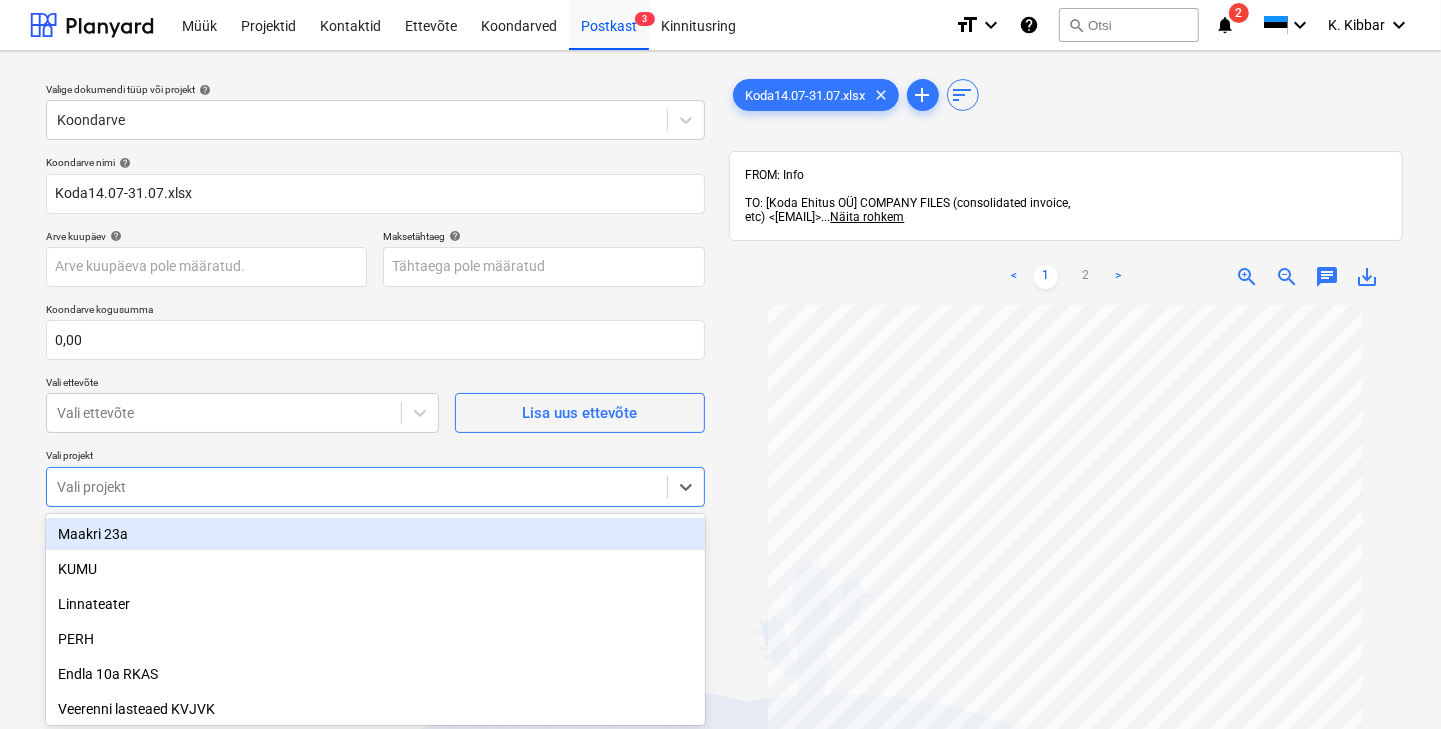 scroll, scrollTop: 0, scrollLeft: 0, axis: both 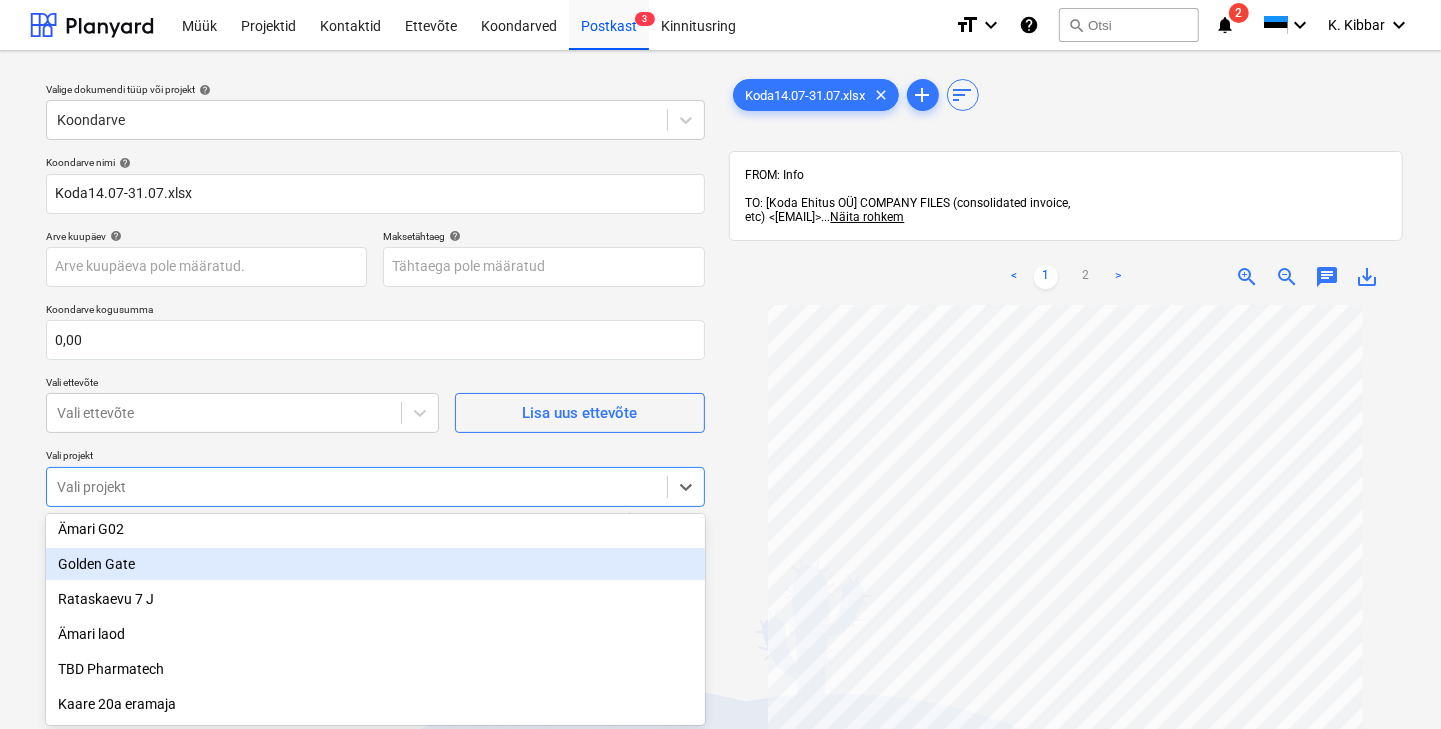 click on "Golden Gate" at bounding box center (375, 564) 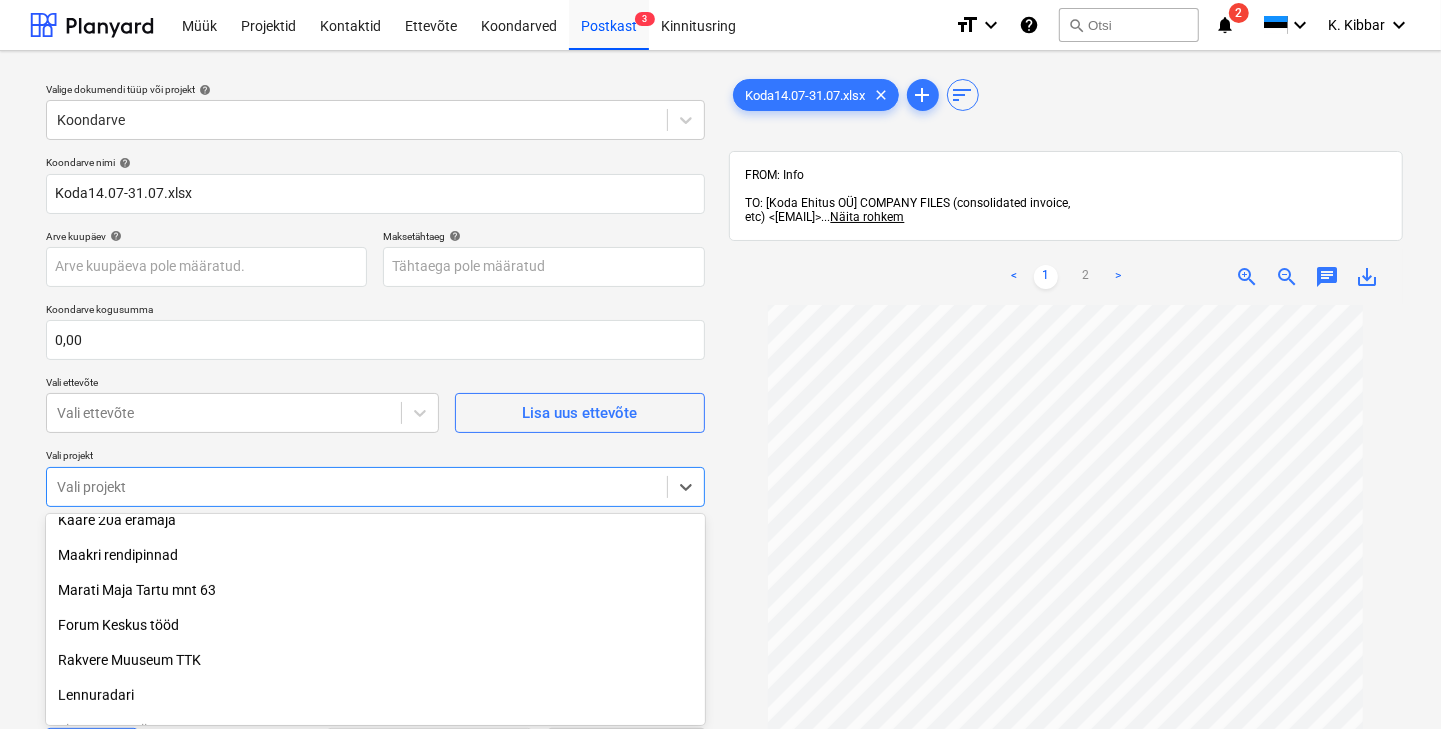 scroll, scrollTop: 480, scrollLeft: 0, axis: vertical 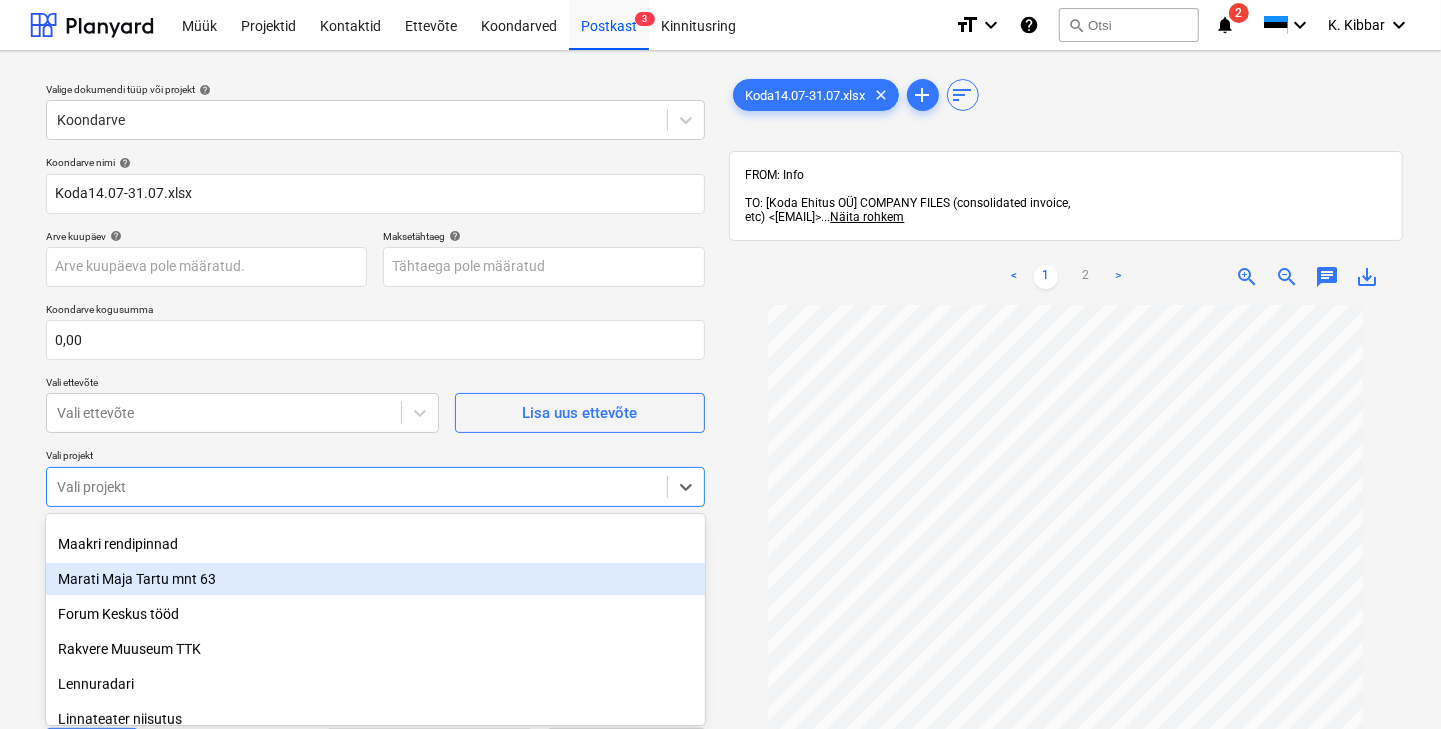 click on "Marati Maja Tartu mnt 63" at bounding box center (375, 579) 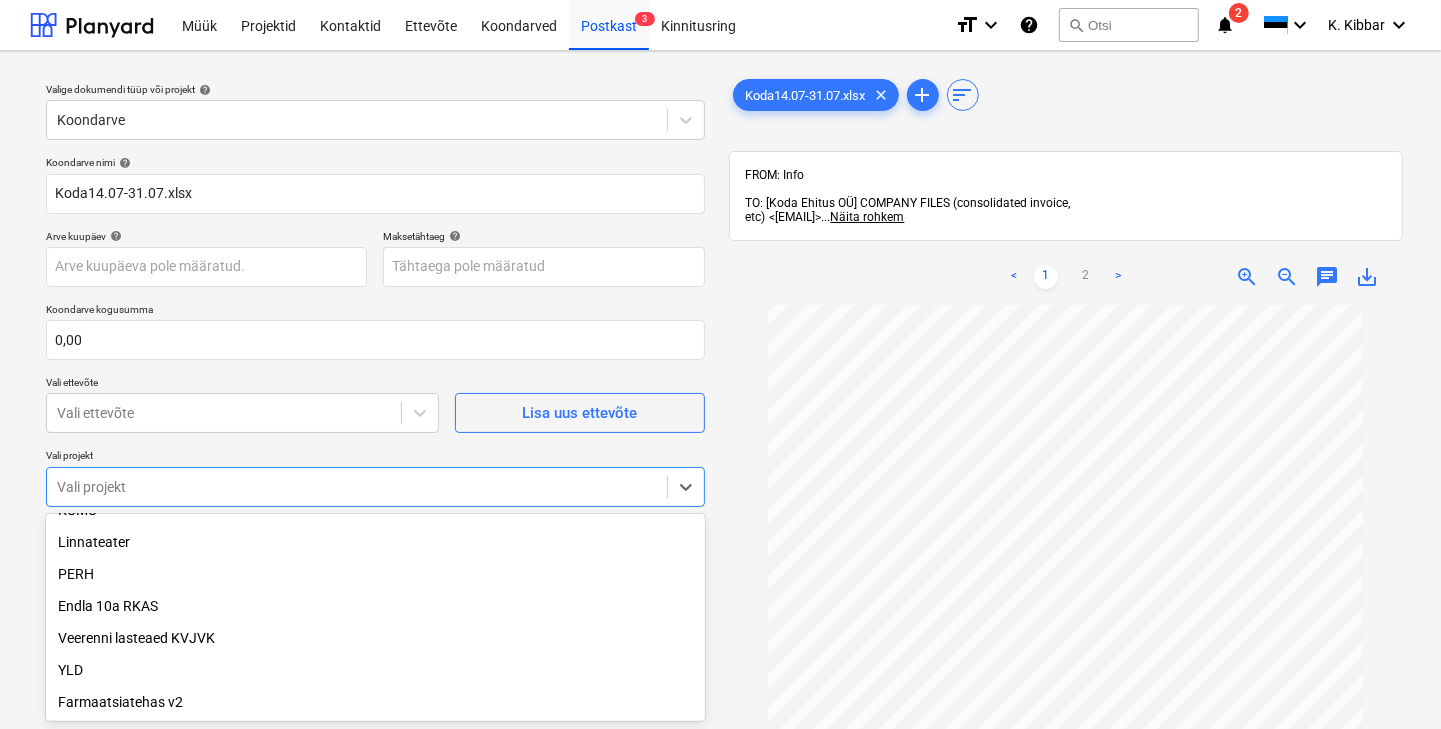 scroll, scrollTop: 160, scrollLeft: 0, axis: vertical 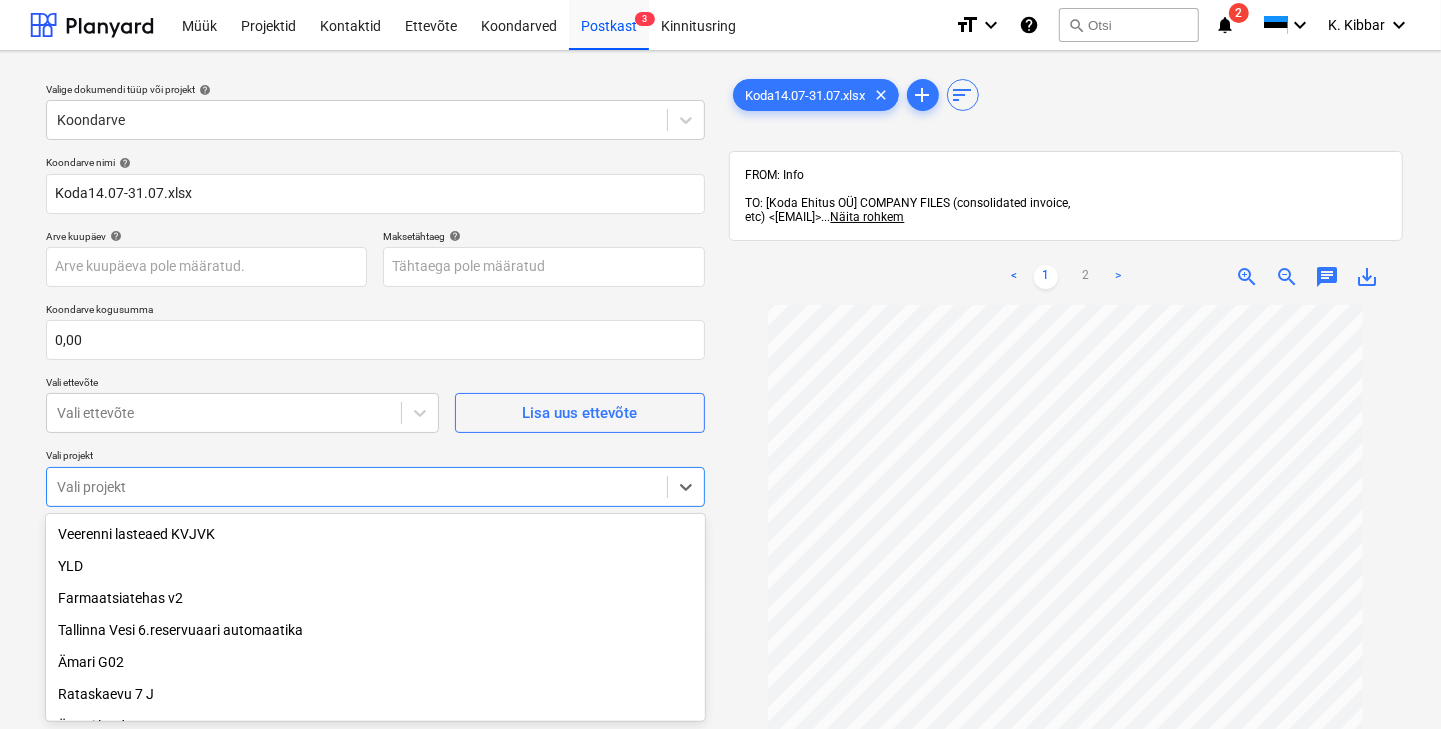 click on "[NAME]" at bounding box center (375, 566) 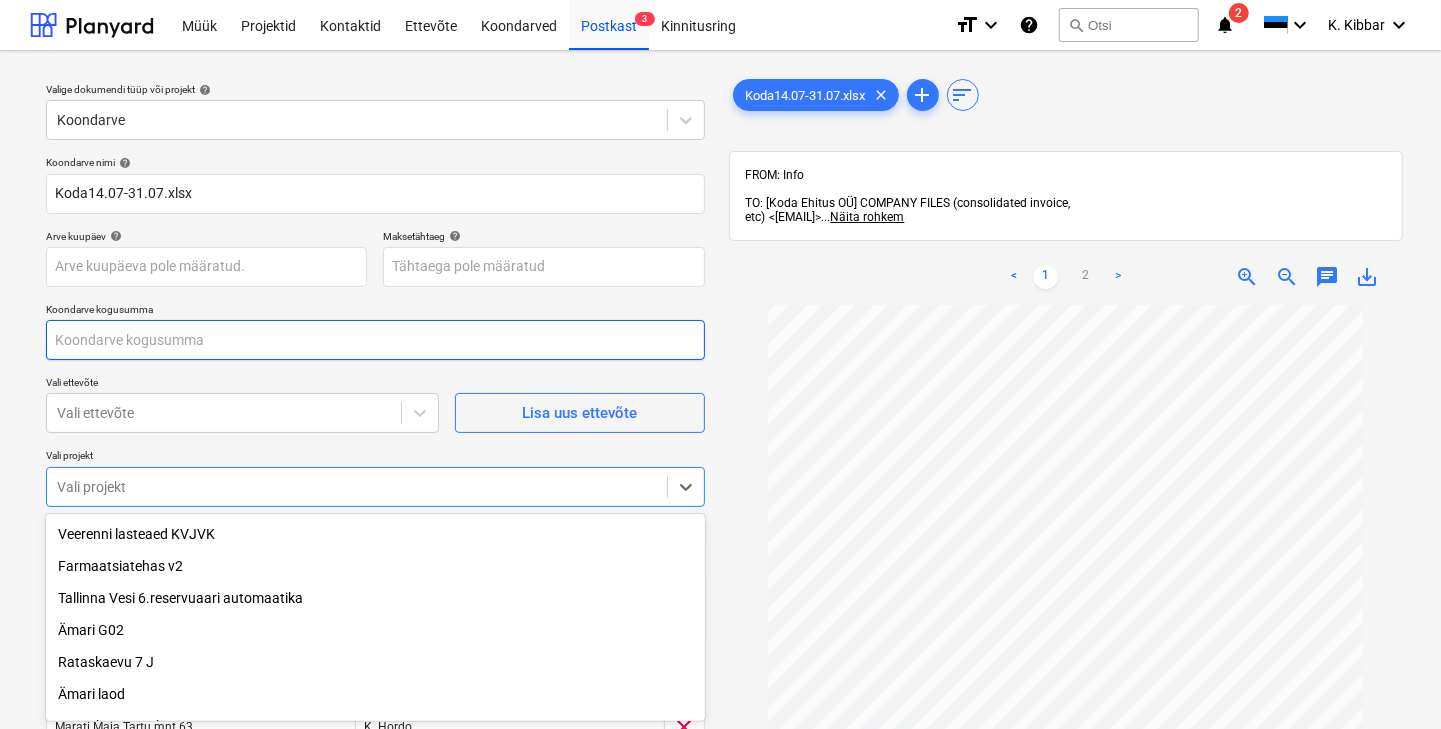 click at bounding box center (375, 340) 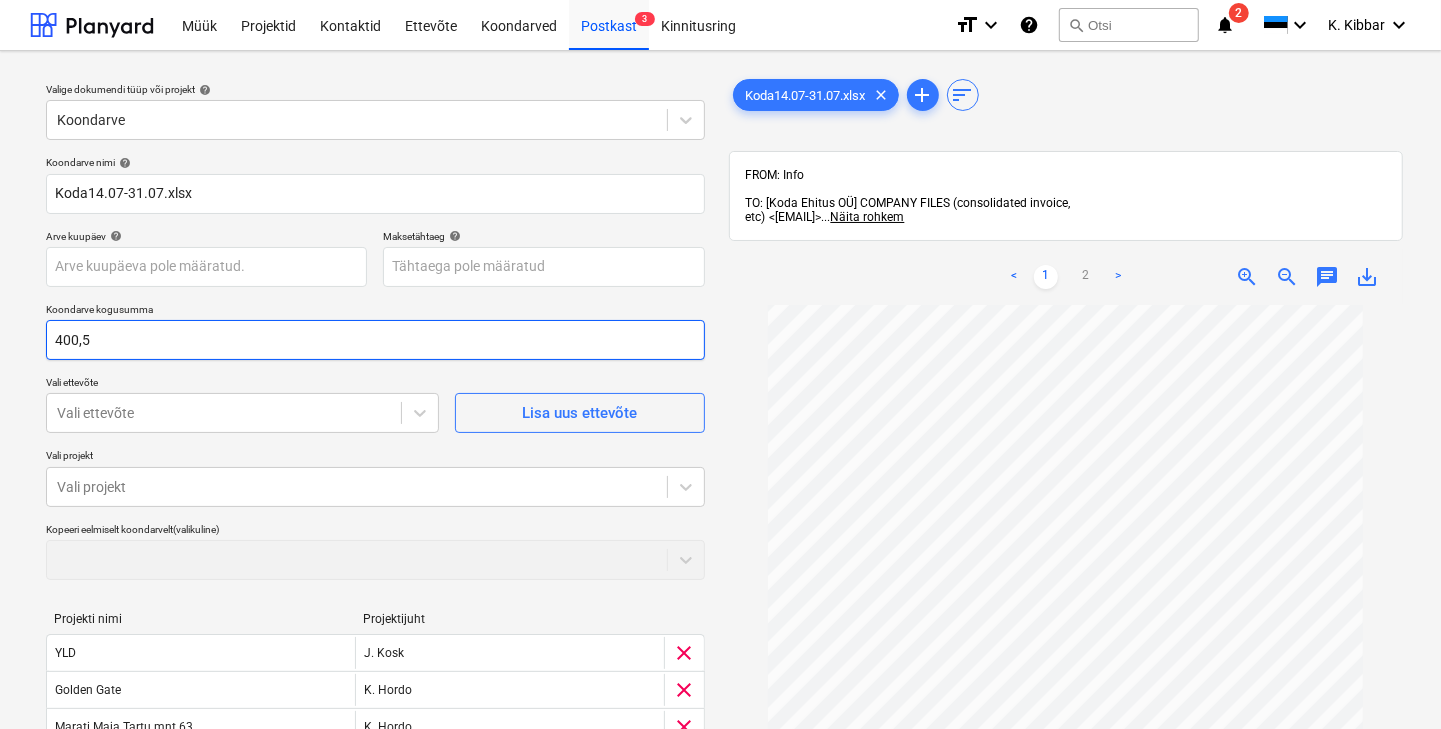 type on "400,5" 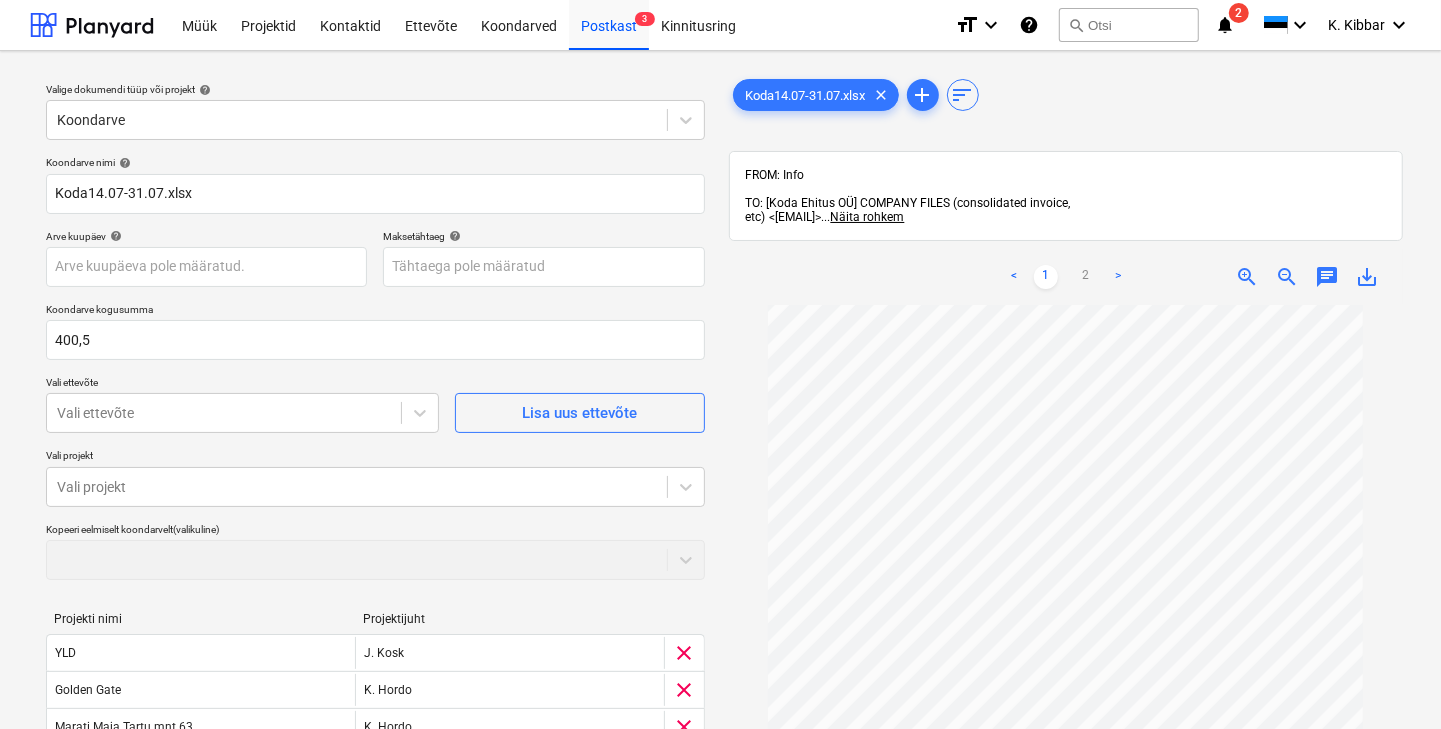 click on "Kopeeri eelmiselt koondarvelt  (valikuline)" at bounding box center [375, 529] 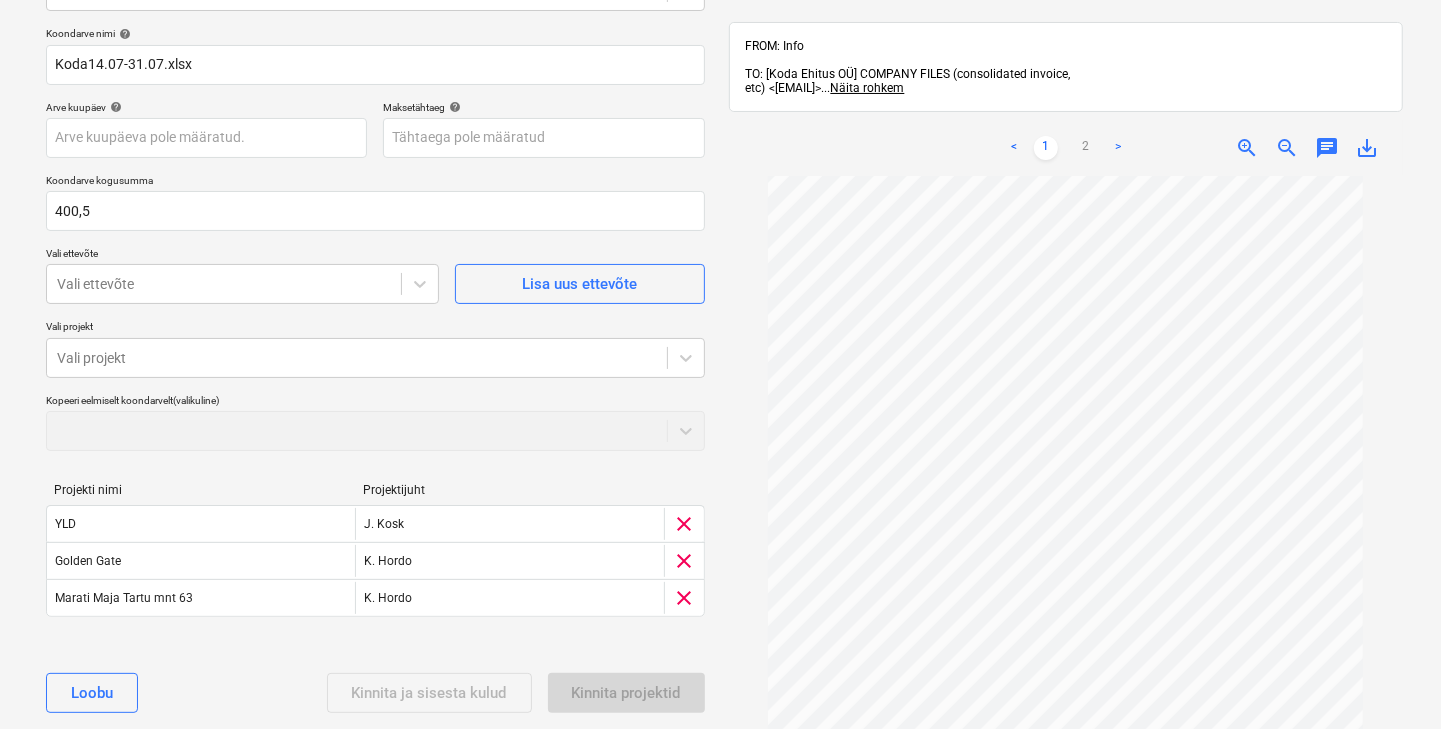 scroll, scrollTop: 259, scrollLeft: 0, axis: vertical 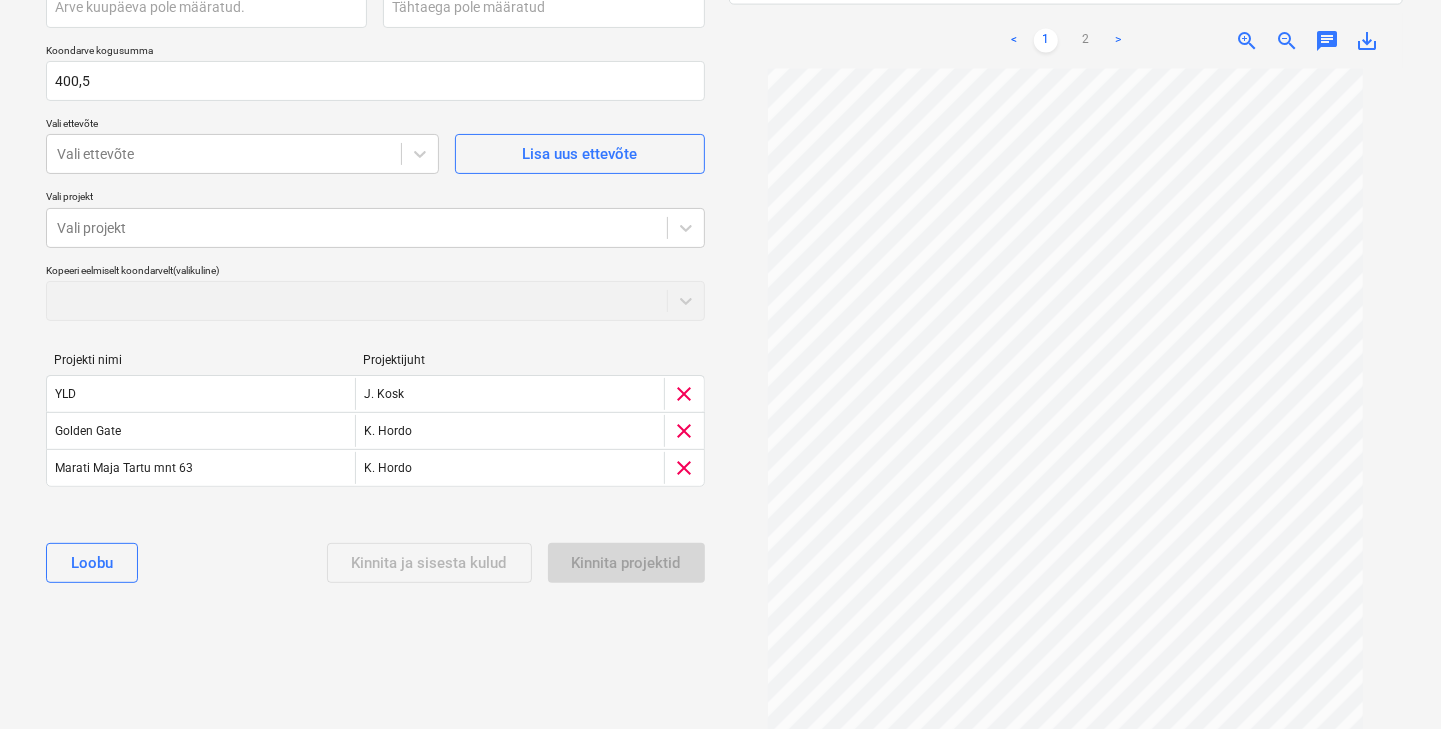 click on "Kinnita ja sisesta kulud Kinnita projektid" at bounding box center [516, 563] 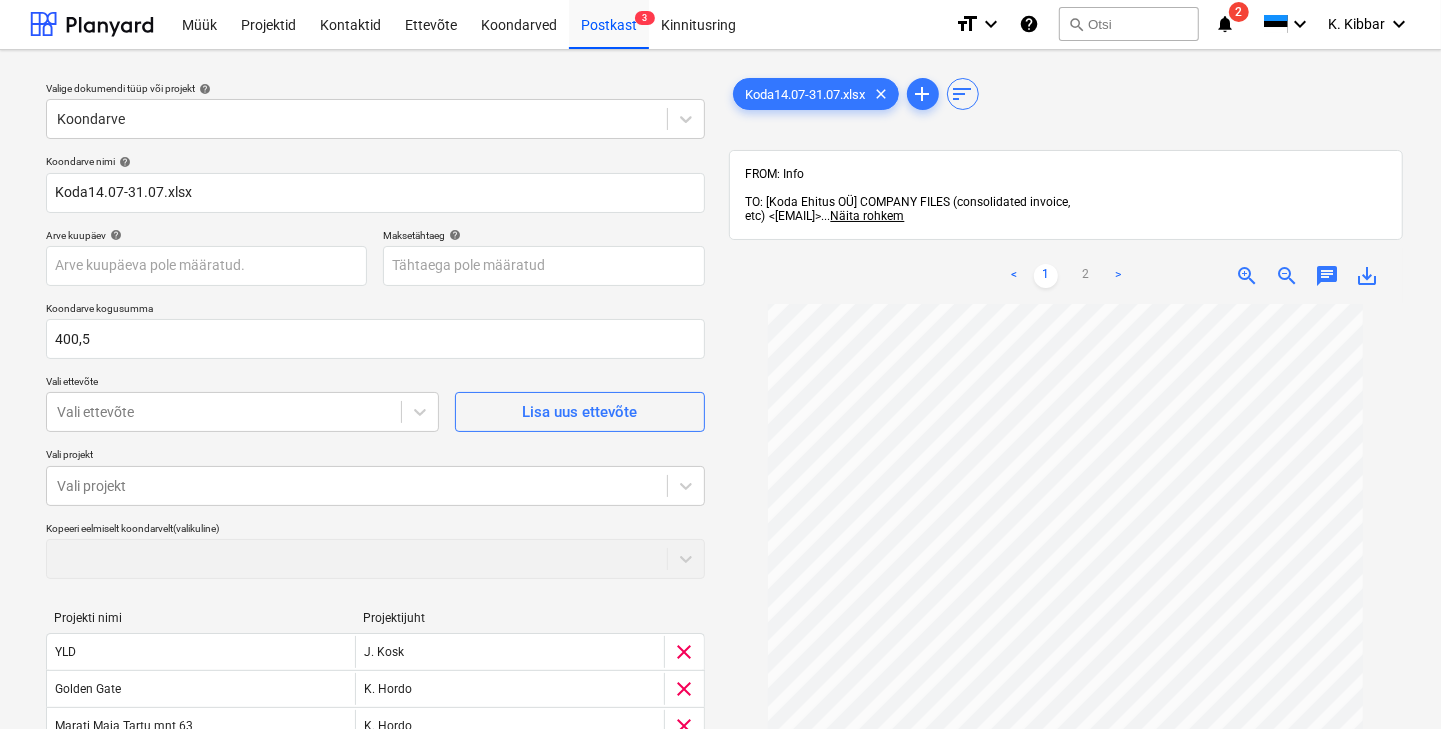 scroll, scrollTop: 0, scrollLeft: 0, axis: both 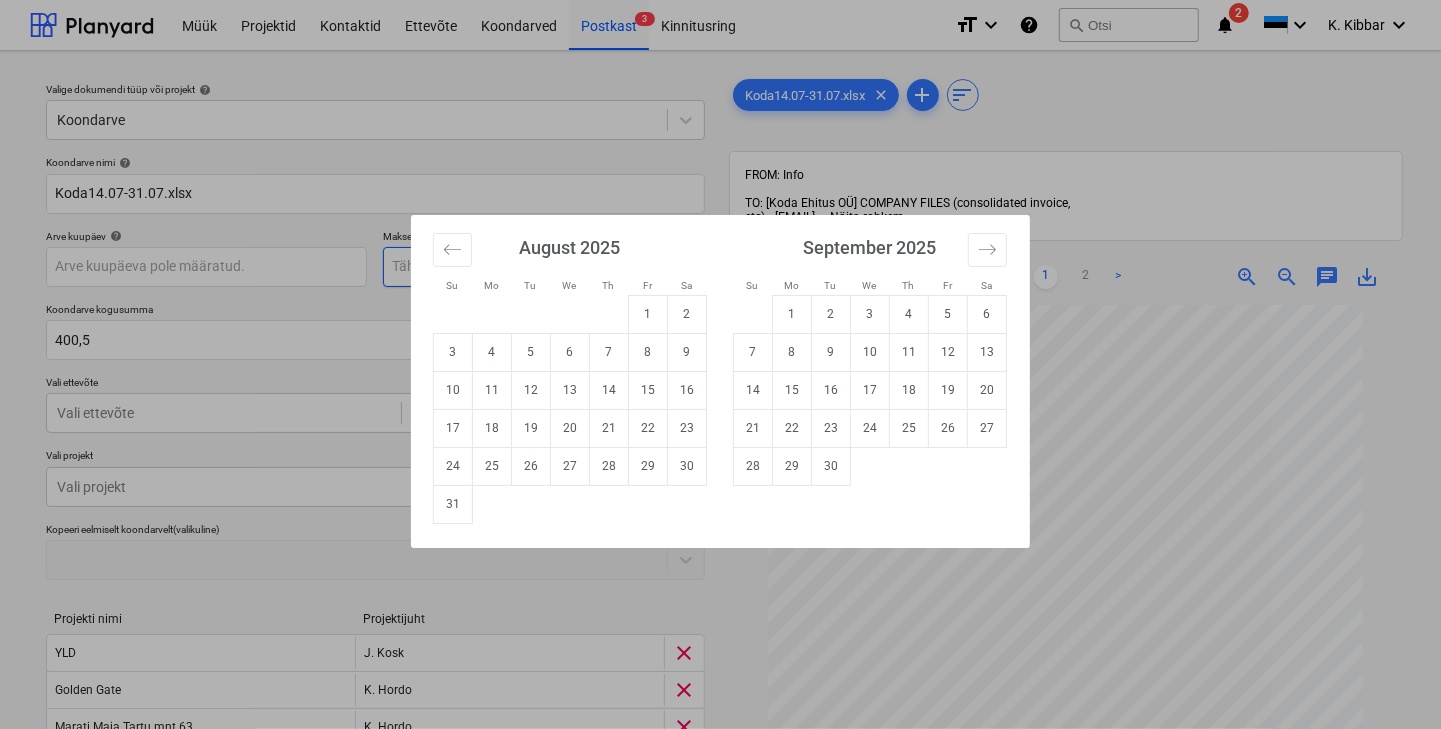 click on "Müük Projektid Kontaktid Ettevõte Koondarved Postkast 3 Kinnitusring format_size keyboard_arrow_down help search Otsi notifications 2 keyboard_arrow_down K. Kibbar keyboard_arrow_down Valige dokumendi tüüp või projekt help Koondarve Koondarve nimi help Koda14.07-31.07.xlsx Arve kuupäev help Press the down arrow key to interact with the calendar and
select a date. Press the question mark key to get the keyboard shortcuts for changing dates. Maksetähtaeg help Press the down arrow key to interact with the calendar and
select a date. Press the question mark key to get the keyboard shortcuts for changing dates. Koondarve kogusumma 400,5 Vali ettevõte Vali ettevõte Lisa uus ettevõte Vali projekt Vali projekt Kopeeri eelmiselt koondarvelt  (valikuline) Projekti nimi Projektijuht YLD J. Kosk clear Golden Gate K. Hordo clear Marati Maja Tartu mnt 63 K. Hordo clear Please wait Loobu Kinnita ja sisesta kulud Kinnita projektid Koda14.07-31.07.xlsx clear add sort FROM: Info  ...  Näita rohkem ...  <" at bounding box center [720, 364] 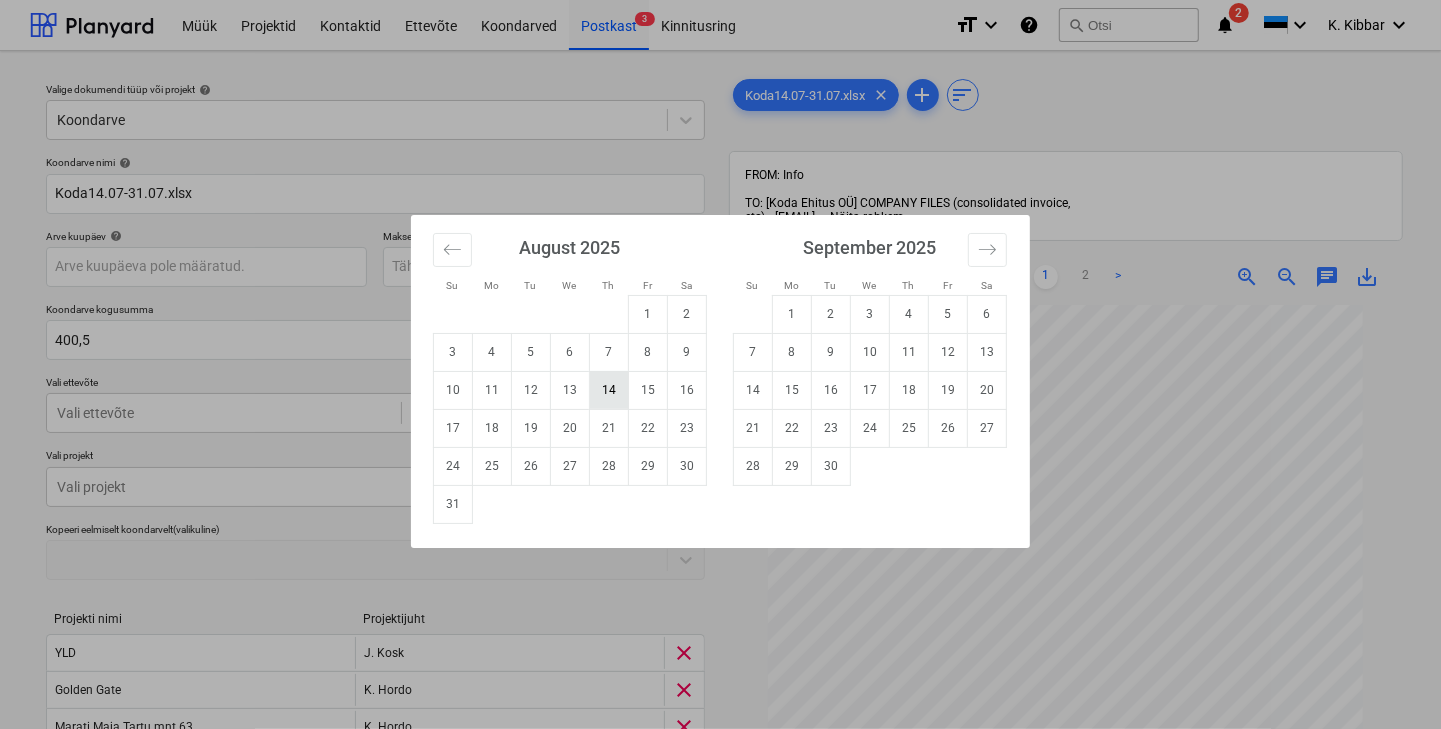 click on "14" at bounding box center [609, 390] 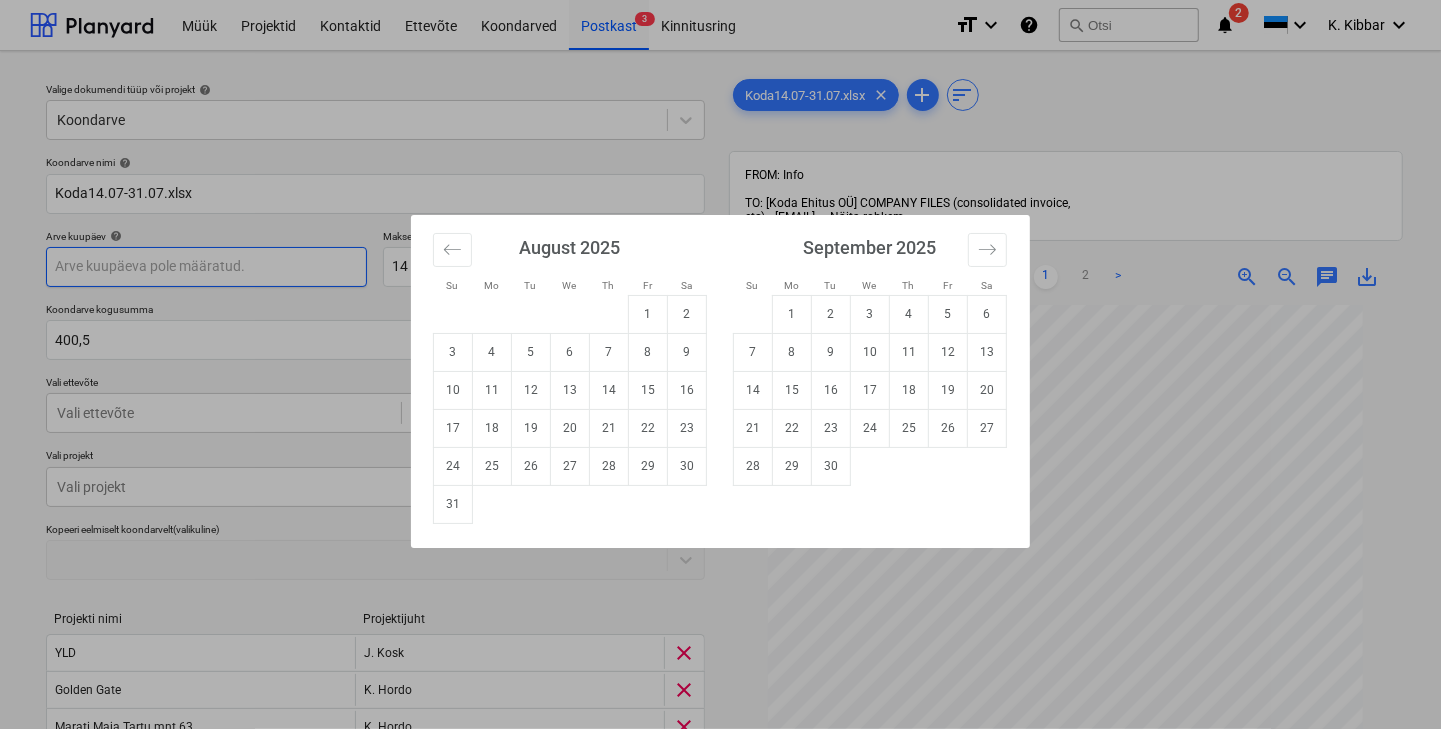 click on "Müük Projektid Kontaktid Ettevõte Koondarved Postkast 3 Kinnitusring format_size keyboard_arrow_down help search Otsi notifications 2 keyboard_arrow_down K. Kibbar keyboard_arrow_down Valige dokumendi tüüp või projekt help Koondarve Koondarve nimi help Koda14.07-31.07.xlsx Arve kuupäev help Press the down arrow key to interact with the calendar and
select a date. Press the question mark key to get the keyboard shortcuts for changing dates. Maksetähtaeg help 14 Aug 2025 14.08.2025 Press the down arrow key to interact with the calendar and
select a date. Press the question mark key to get the keyboard shortcuts for changing dates. Koondarve kogusumma 400,5 Vali ettevõte Vali ettevõte Lisa uus ettevõte Vali projekt Vali projekt Kopeeri eelmiselt koondarvelt  (valikuline) Projekti nimi Projektijuht YLD J. Kosk clear Golden Gate K. Hordo clear Marati Maja Tartu mnt 63 K. Hordo clear Please wait Loobu Kinnita ja sisesta kulud Kinnita projektid Koda14.07-31.07.xlsx clear add sort FROM: Info  < 1" at bounding box center (720, 364) 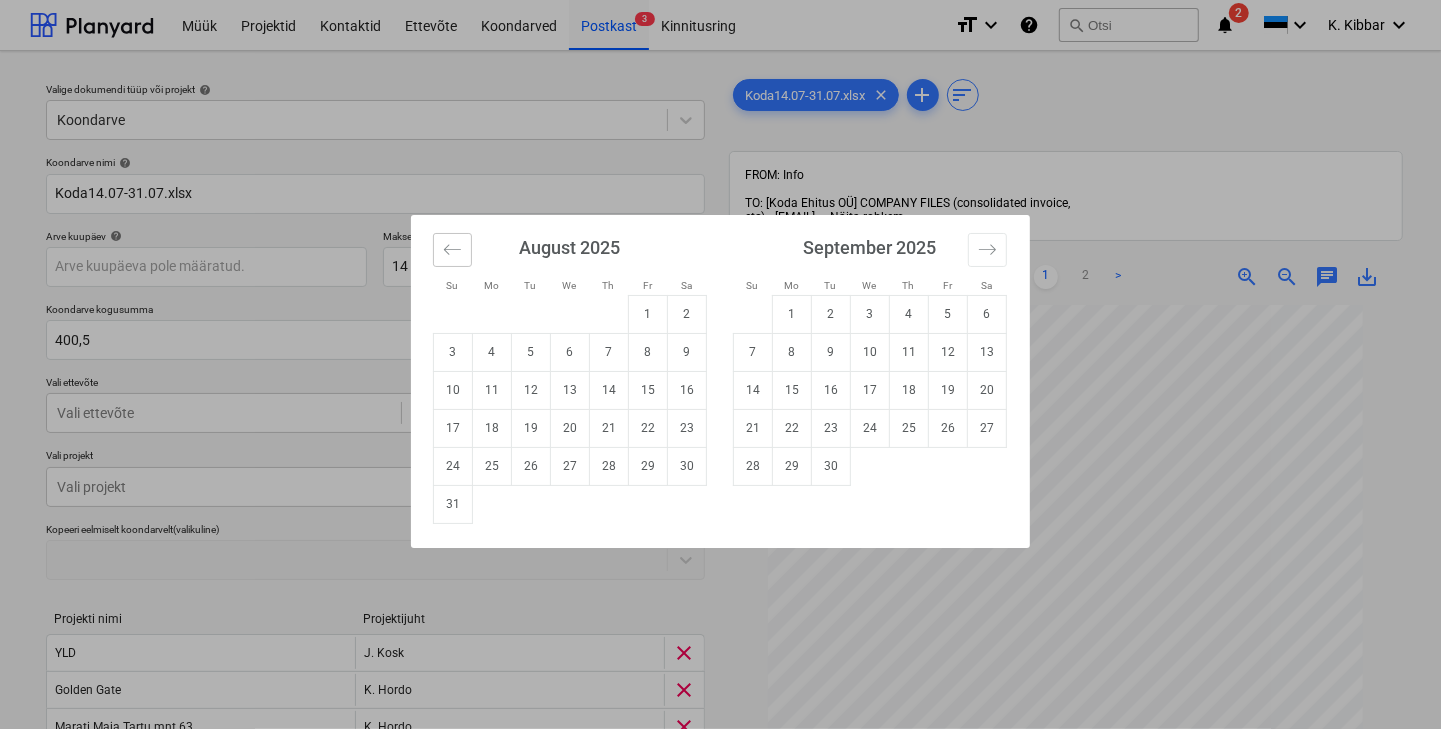 click at bounding box center (452, 250) 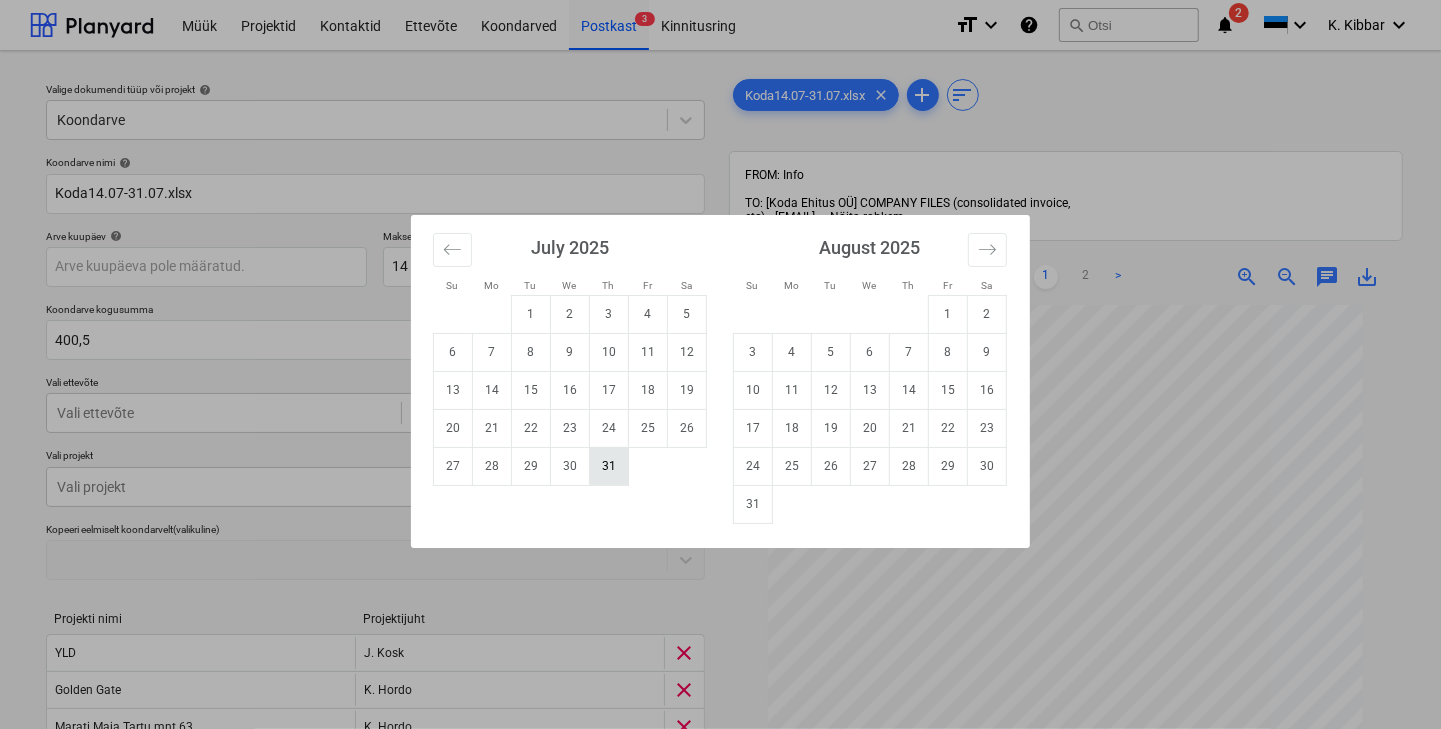 click on "31" at bounding box center [609, 466] 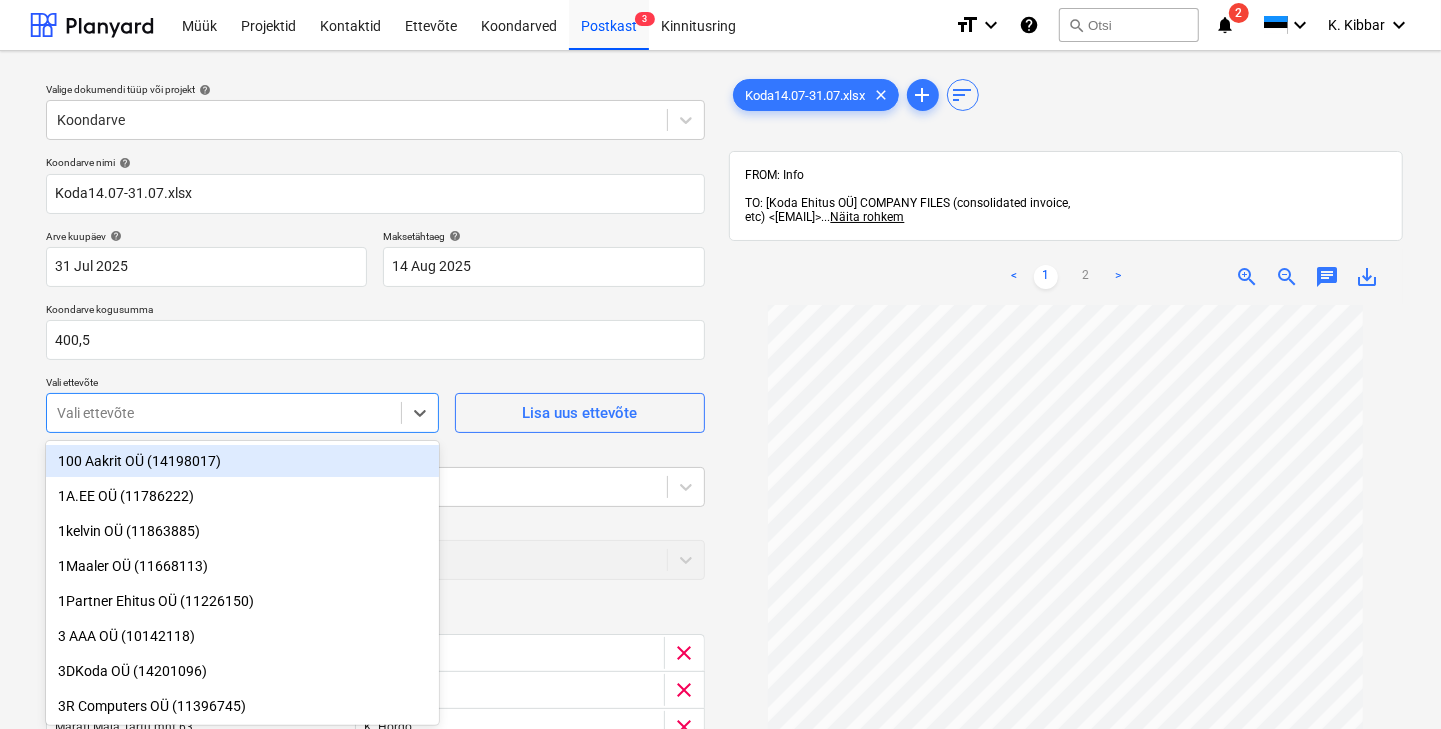 scroll, scrollTop: 24, scrollLeft: 0, axis: vertical 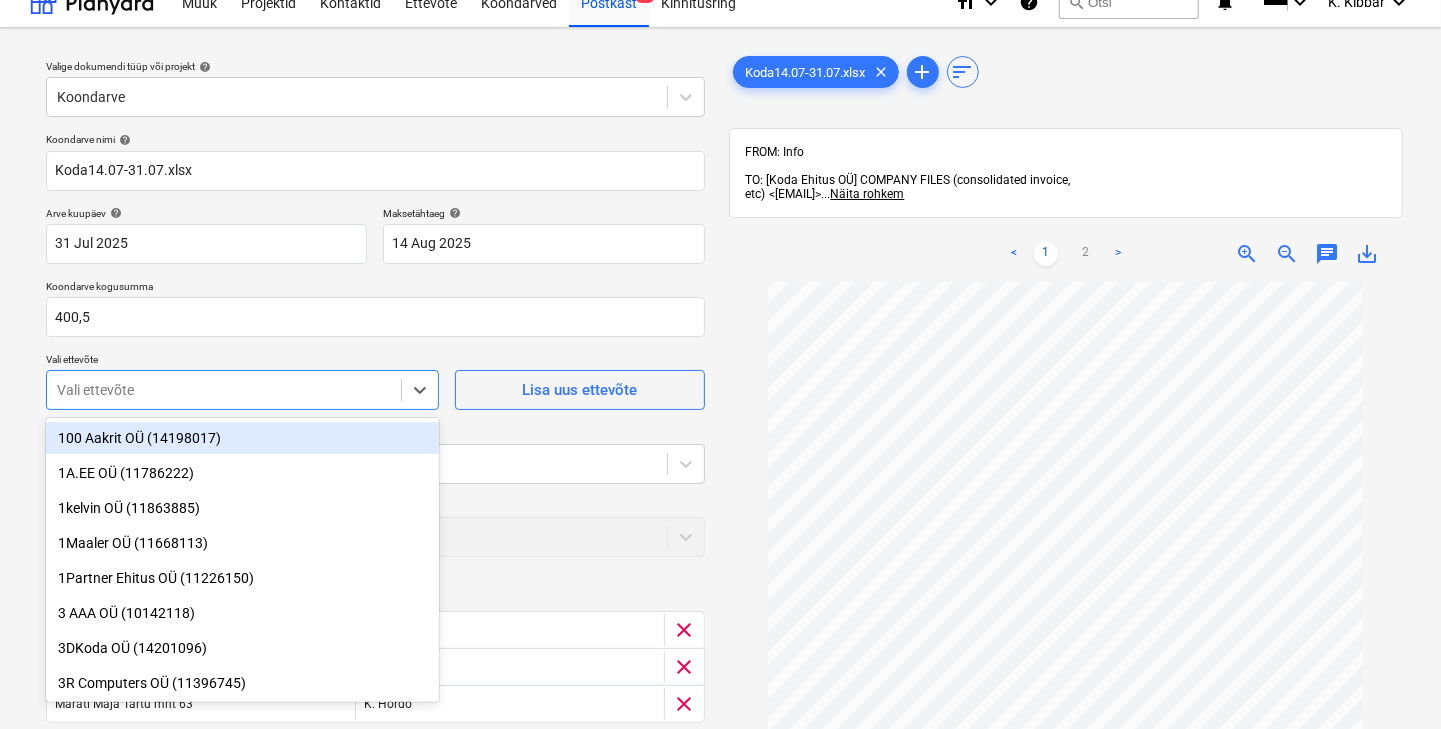 click on "Vali ettevõte" at bounding box center [224, 390] 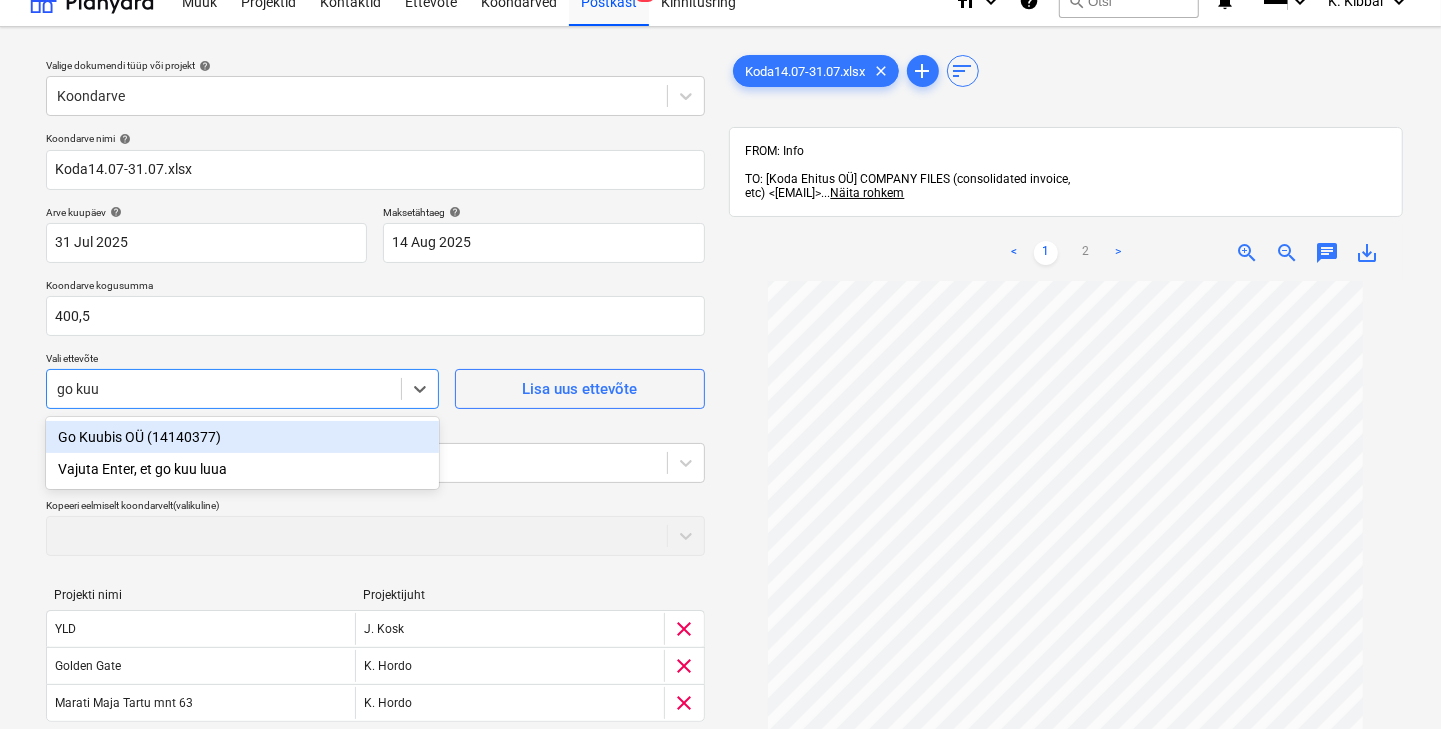 type on "go kuub" 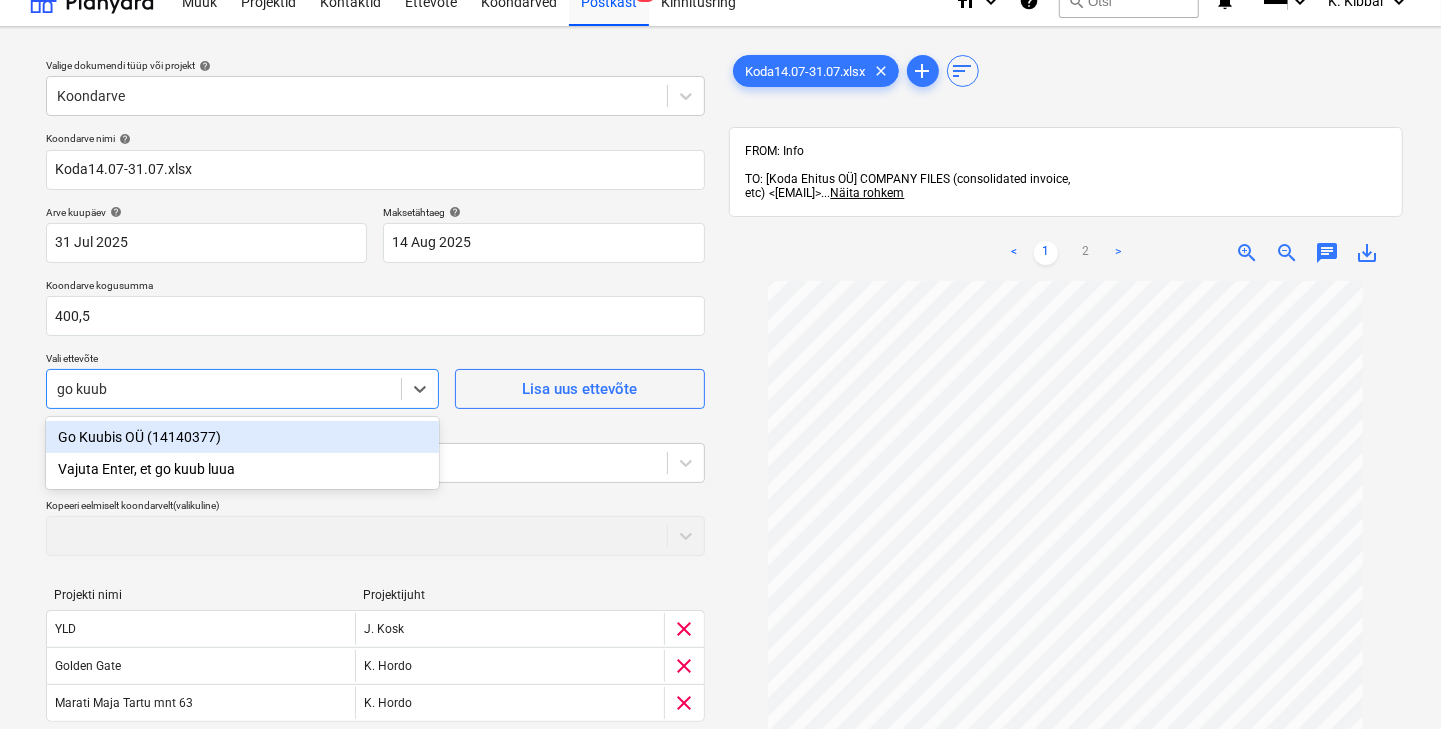 click on "[COMPANY_NAME] ([NUMBER])" at bounding box center (242, 437) 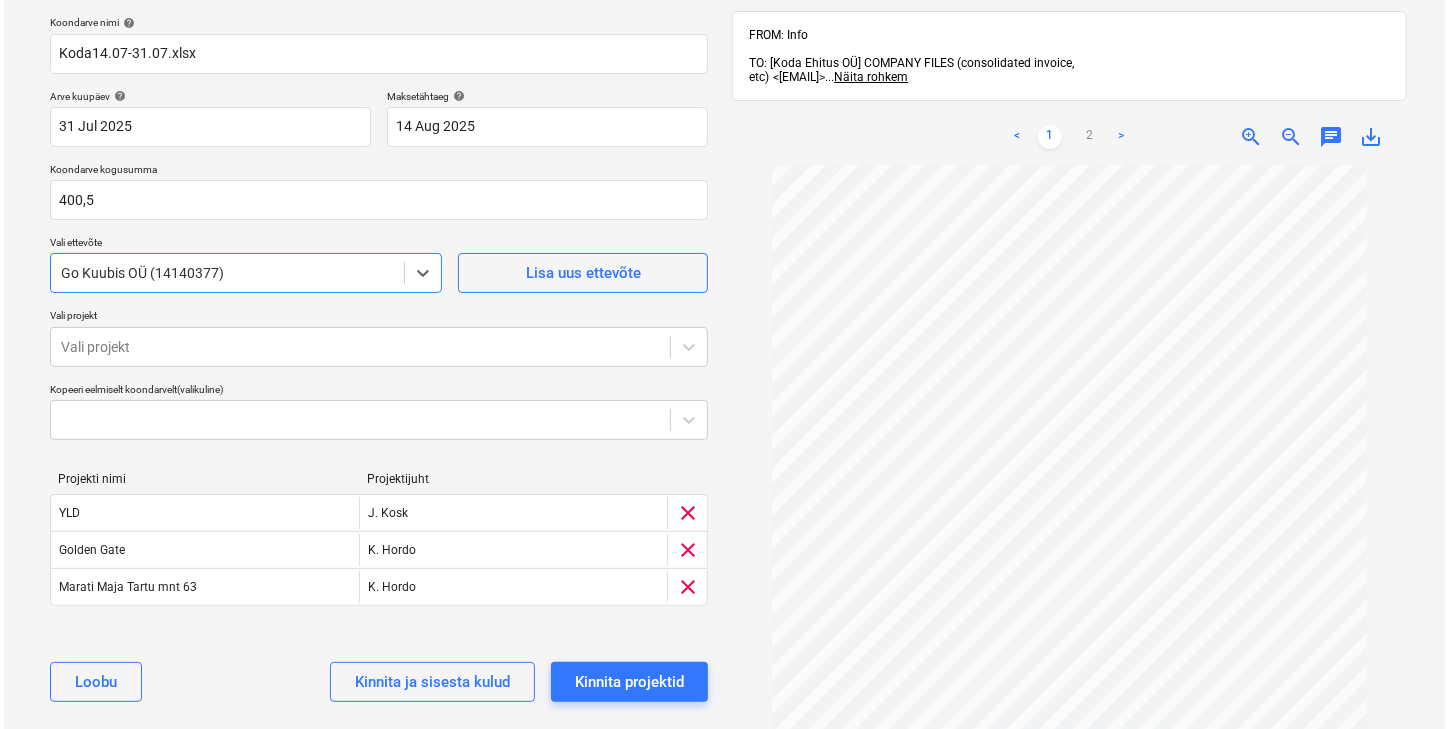 scroll, scrollTop: 259, scrollLeft: 0, axis: vertical 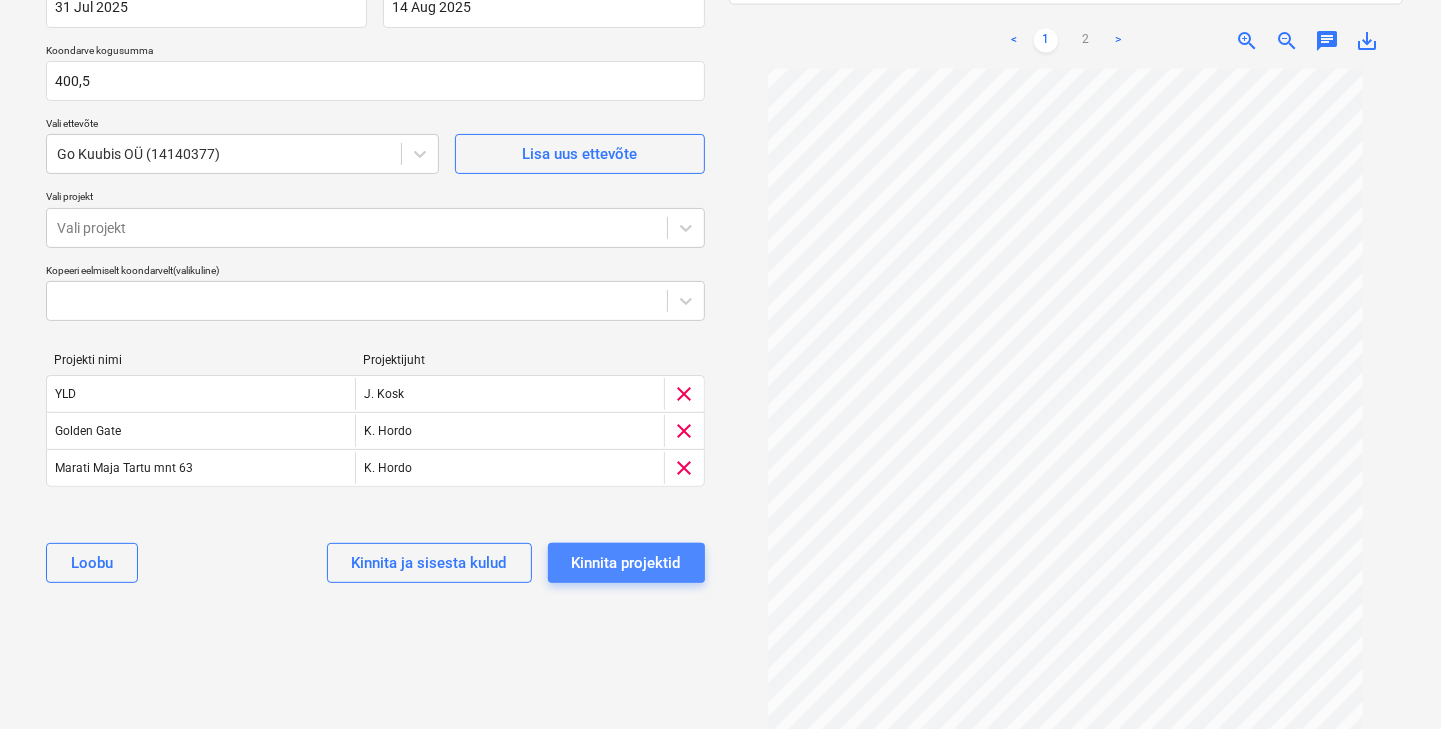 click on "Kinnita projektid" at bounding box center (626, 563) 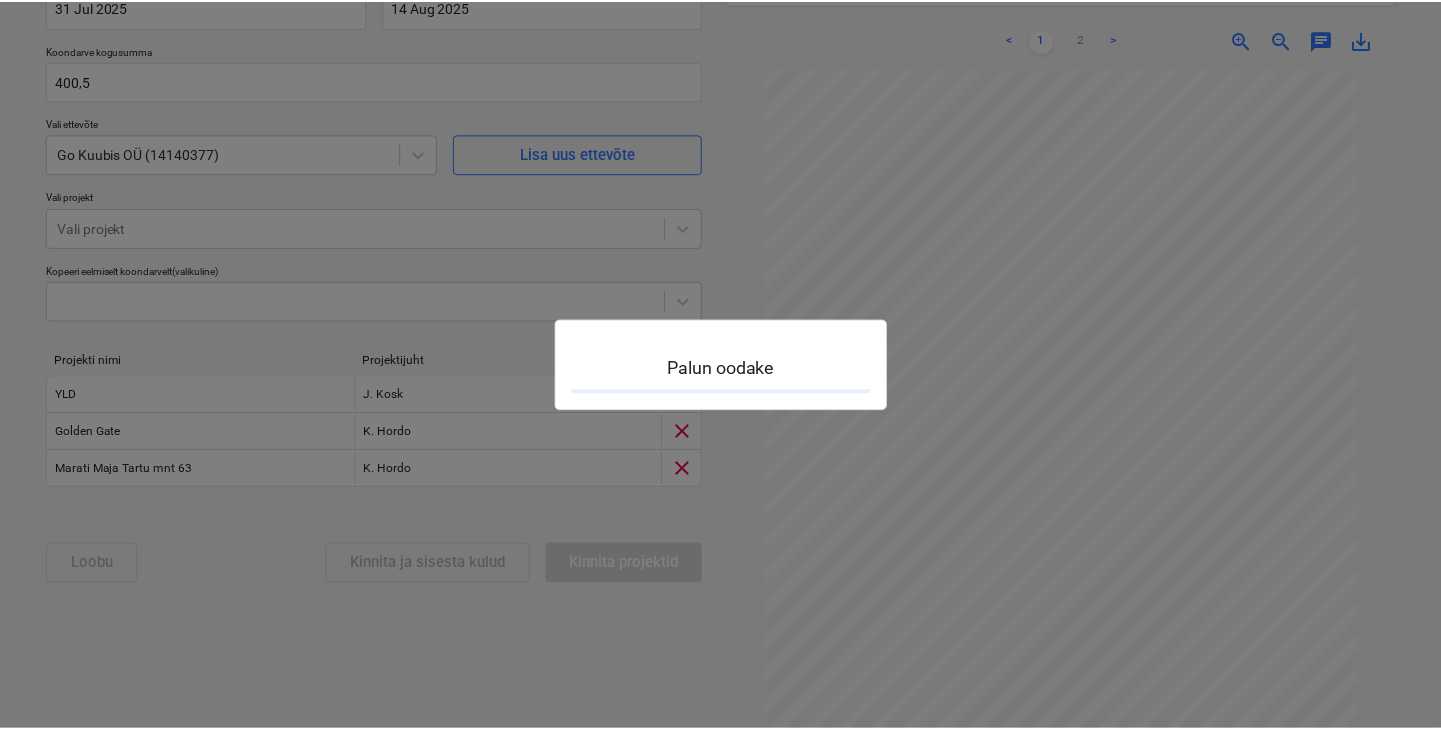 scroll, scrollTop: 45, scrollLeft: 0, axis: vertical 